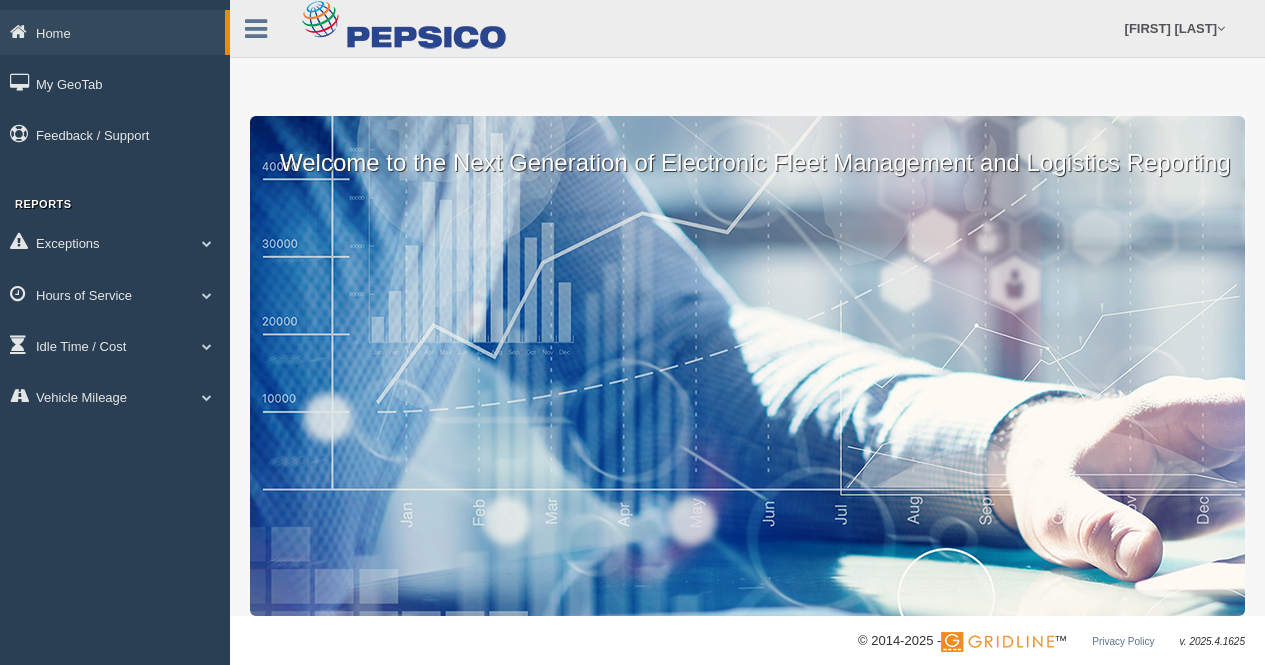scroll, scrollTop: 0, scrollLeft: 0, axis: both 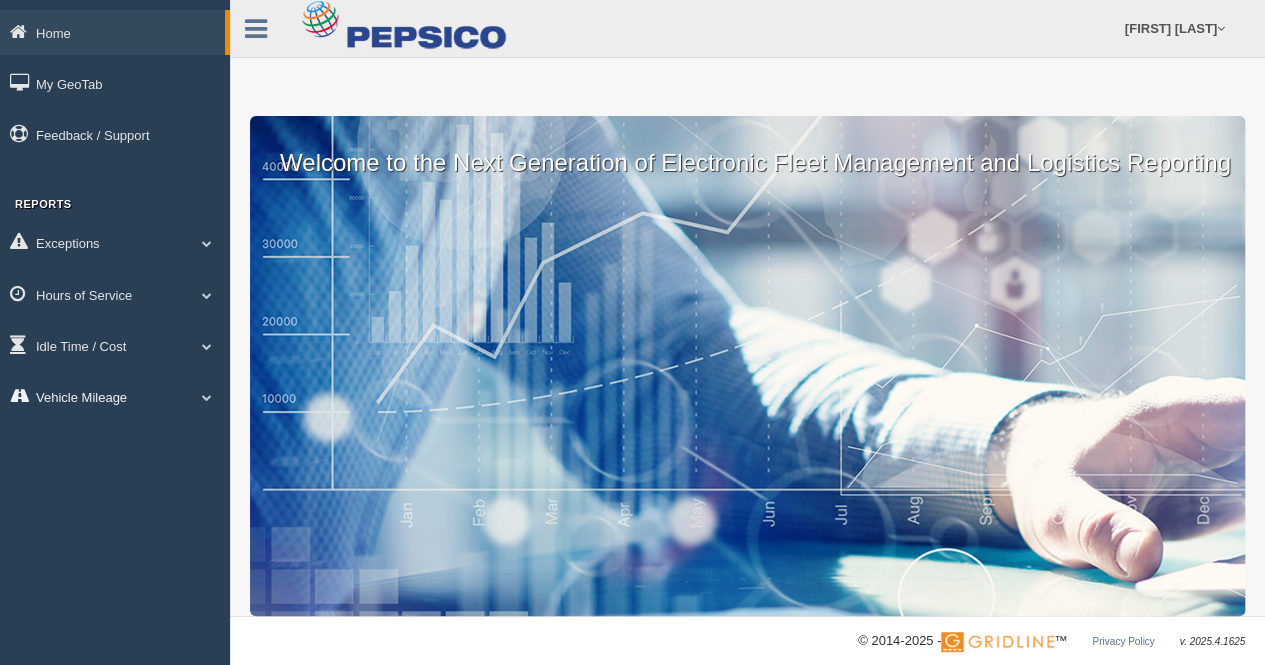 click on "Vehicle Mileage" at bounding box center (112, 32) 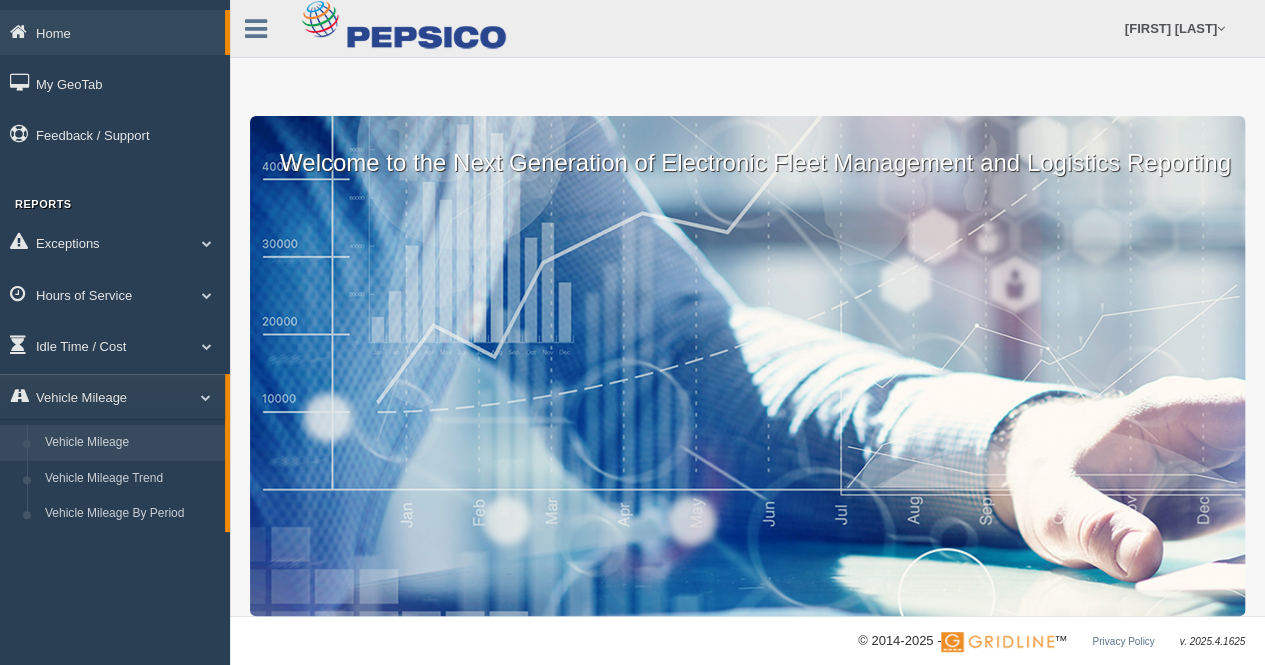 click on "Vehicle Mileage" at bounding box center [130, 443] 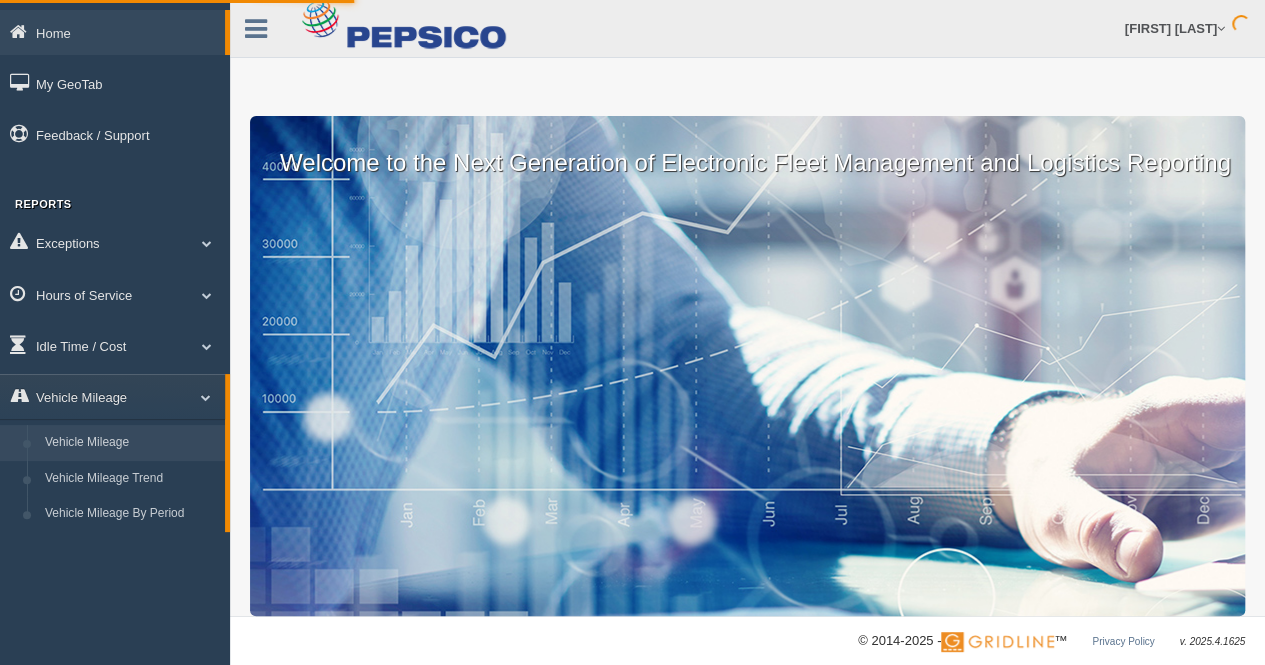 click on "Vehicle Mileage" at bounding box center (130, 443) 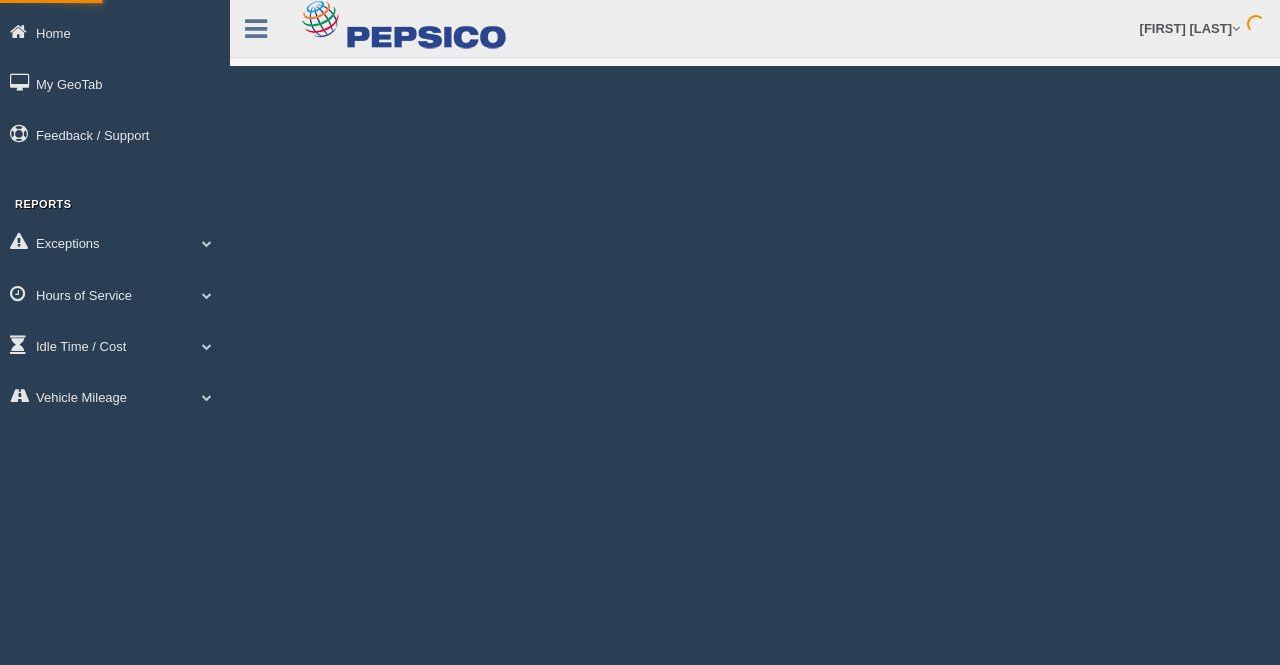 scroll, scrollTop: 0, scrollLeft: 0, axis: both 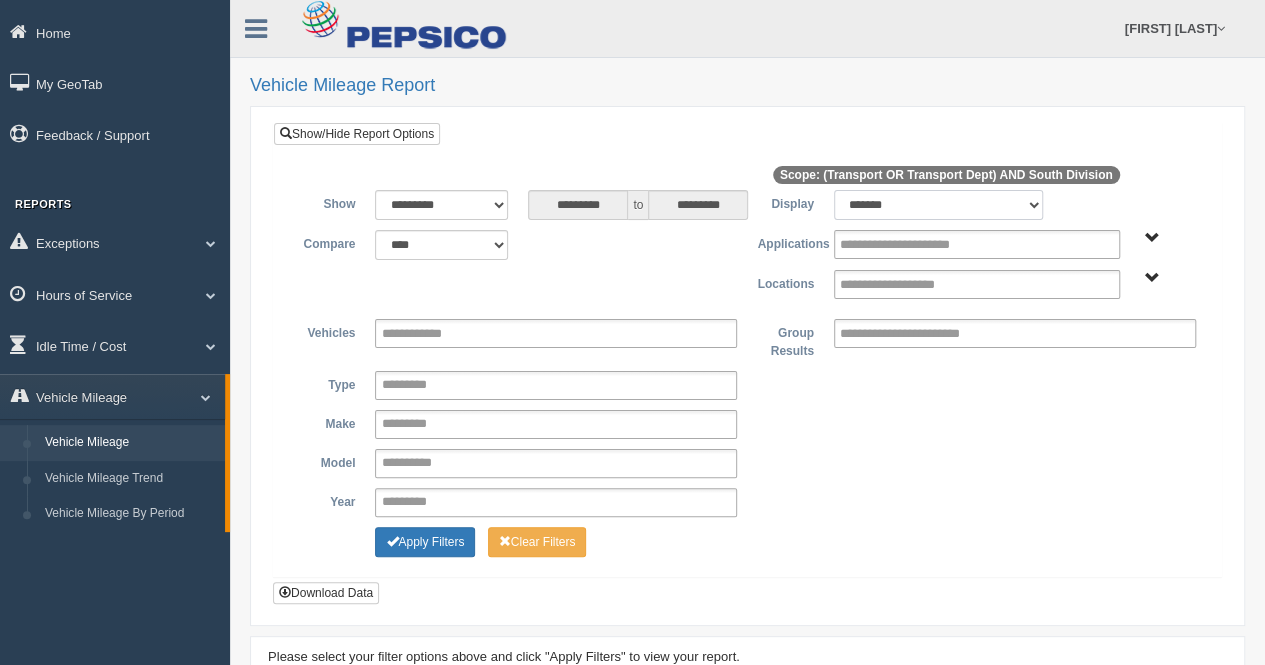 drag, startPoint x: 1030, startPoint y: 201, endPoint x: 994, endPoint y: 215, distance: 38.626415 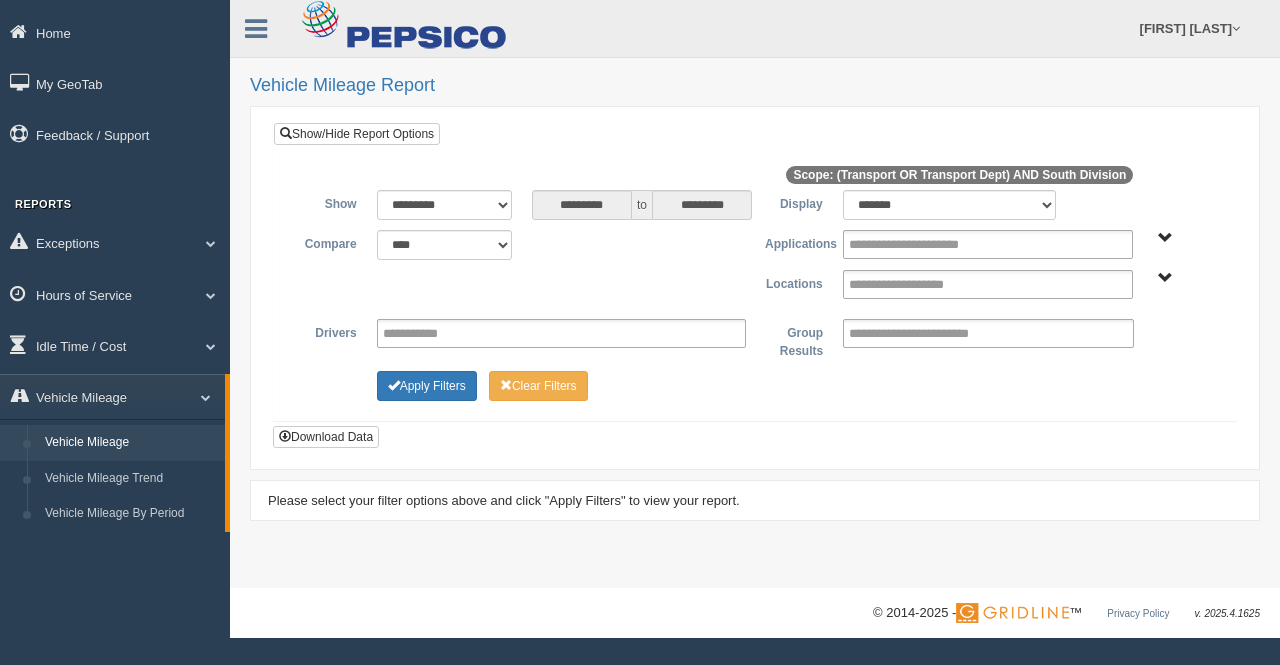 click on "Transport Transport Dept" at bounding box center (1165, 238) 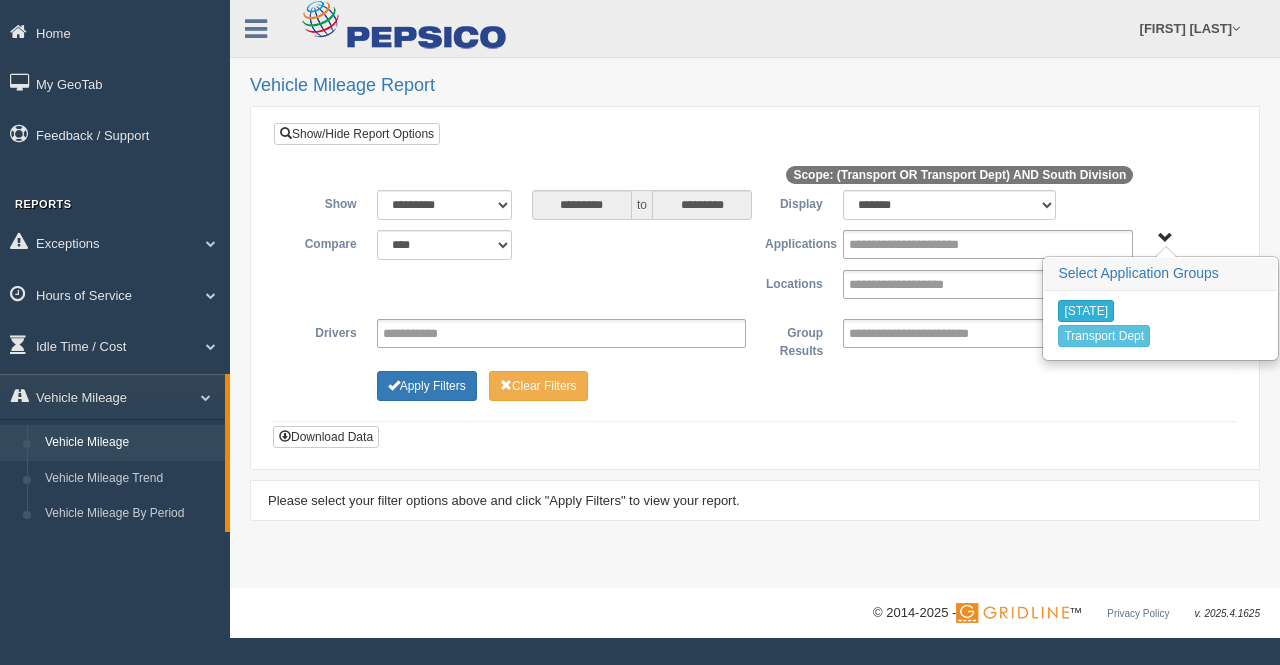click on "Transport" at bounding box center [1086, 311] 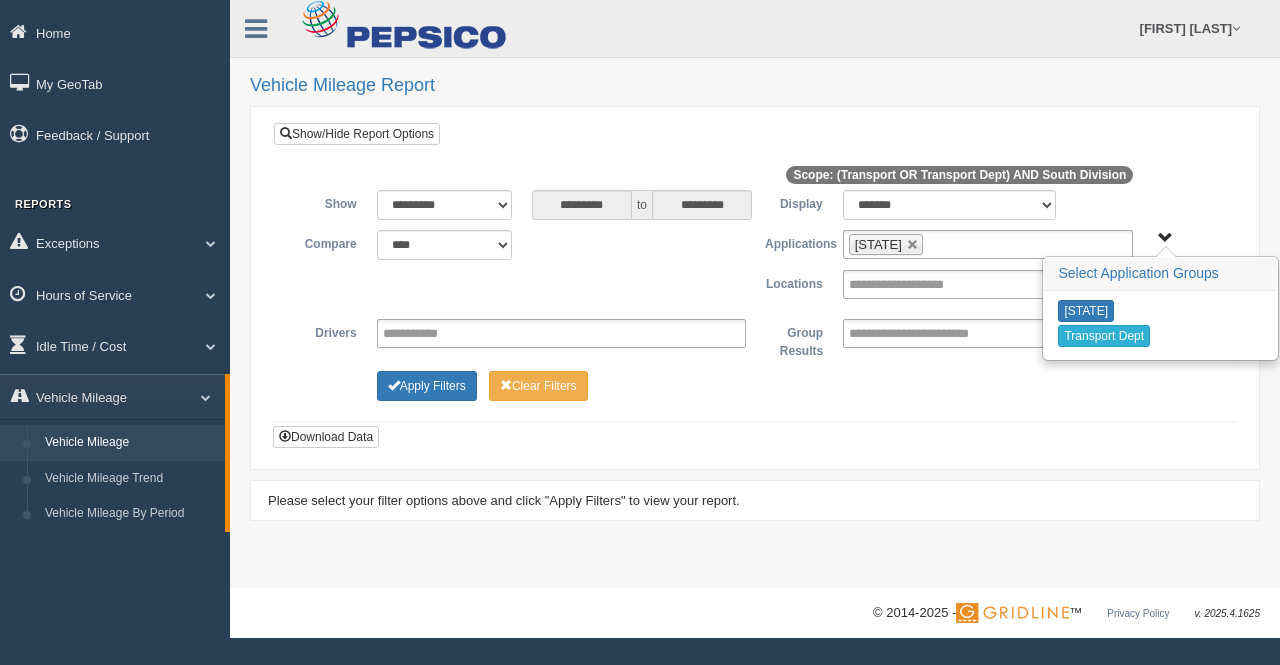 click on "Transport Dept" at bounding box center (1104, 336) 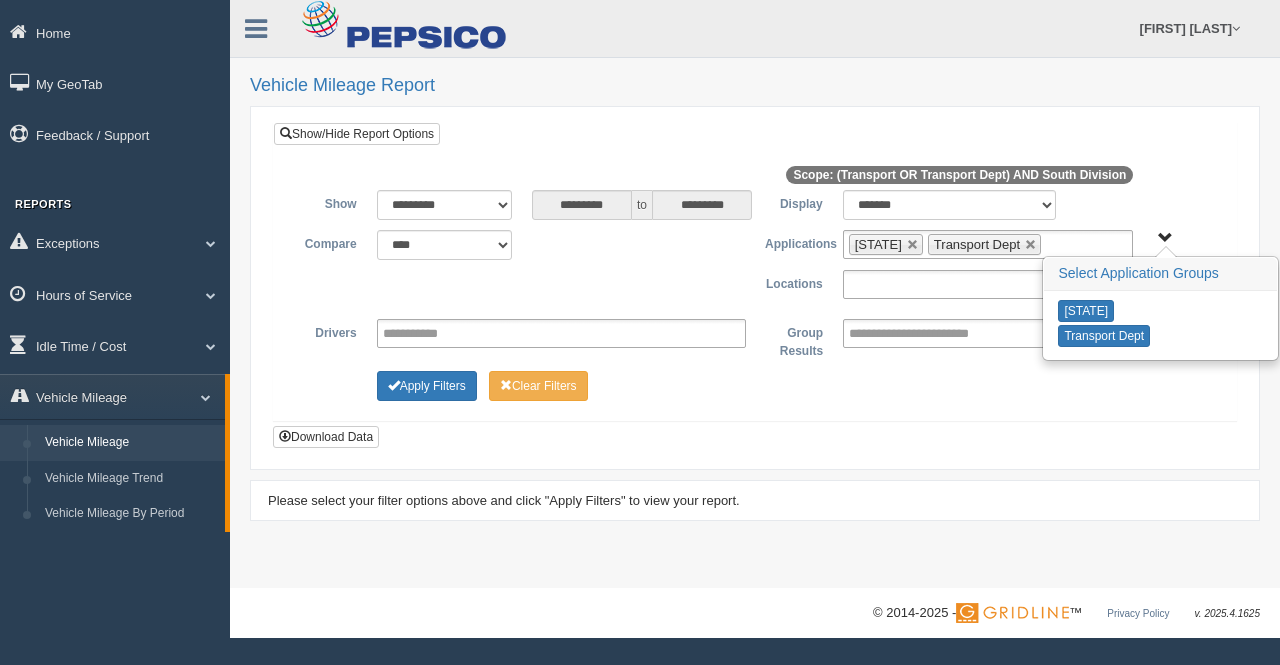 click at bounding box center [918, 284] 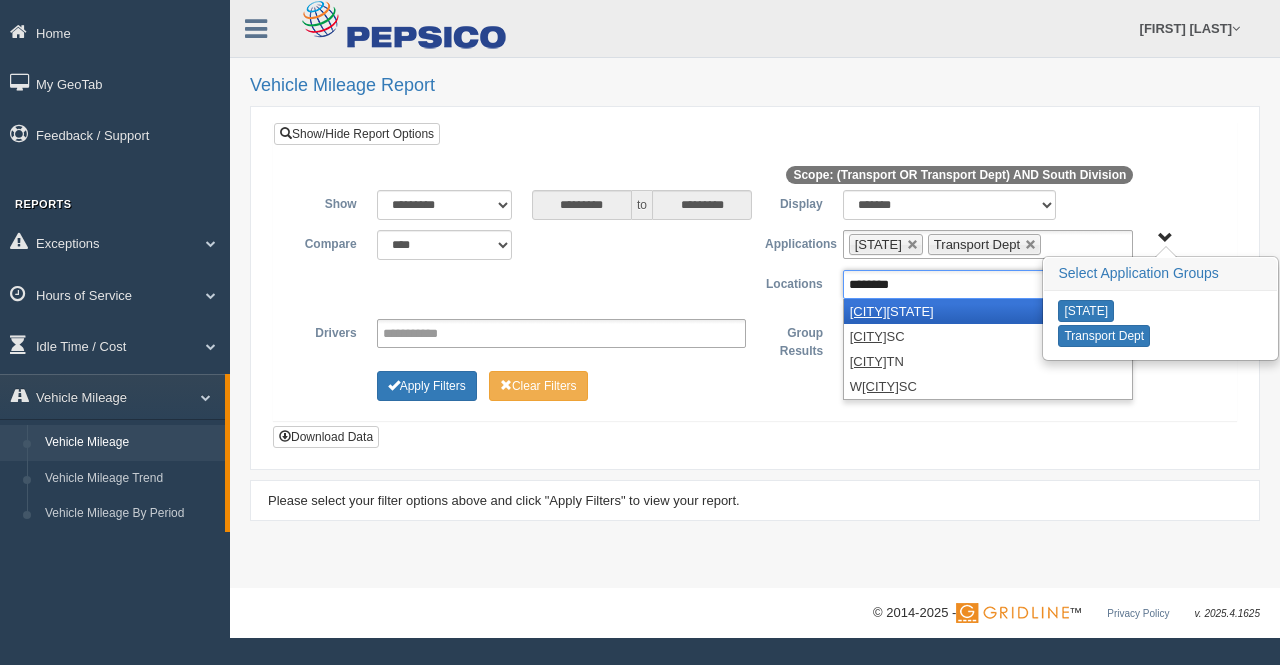 type on "********" 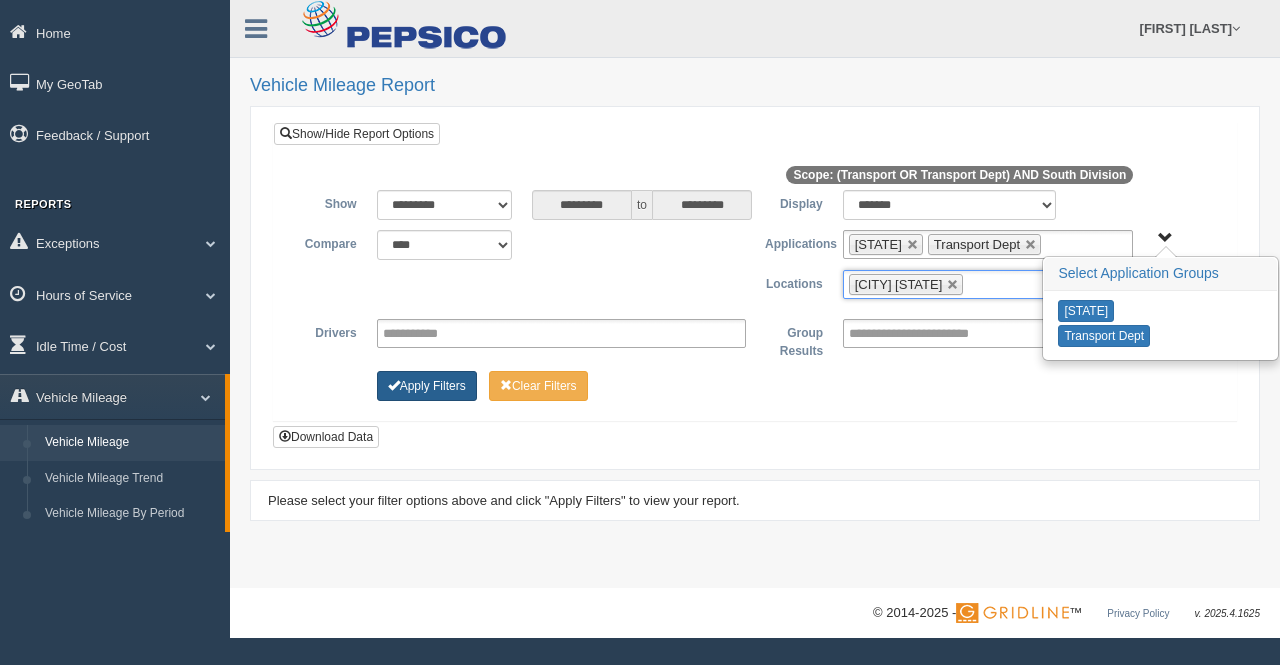 click on "Apply Filters" at bounding box center (427, 386) 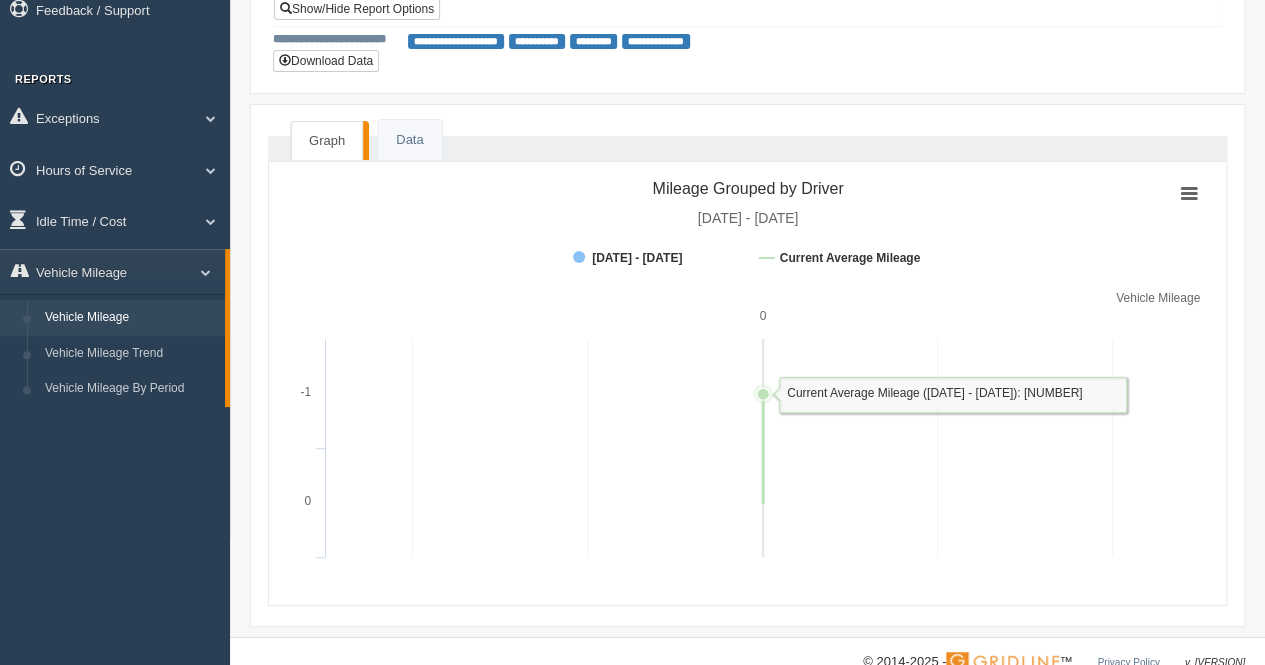 scroll, scrollTop: 162, scrollLeft: 0, axis: vertical 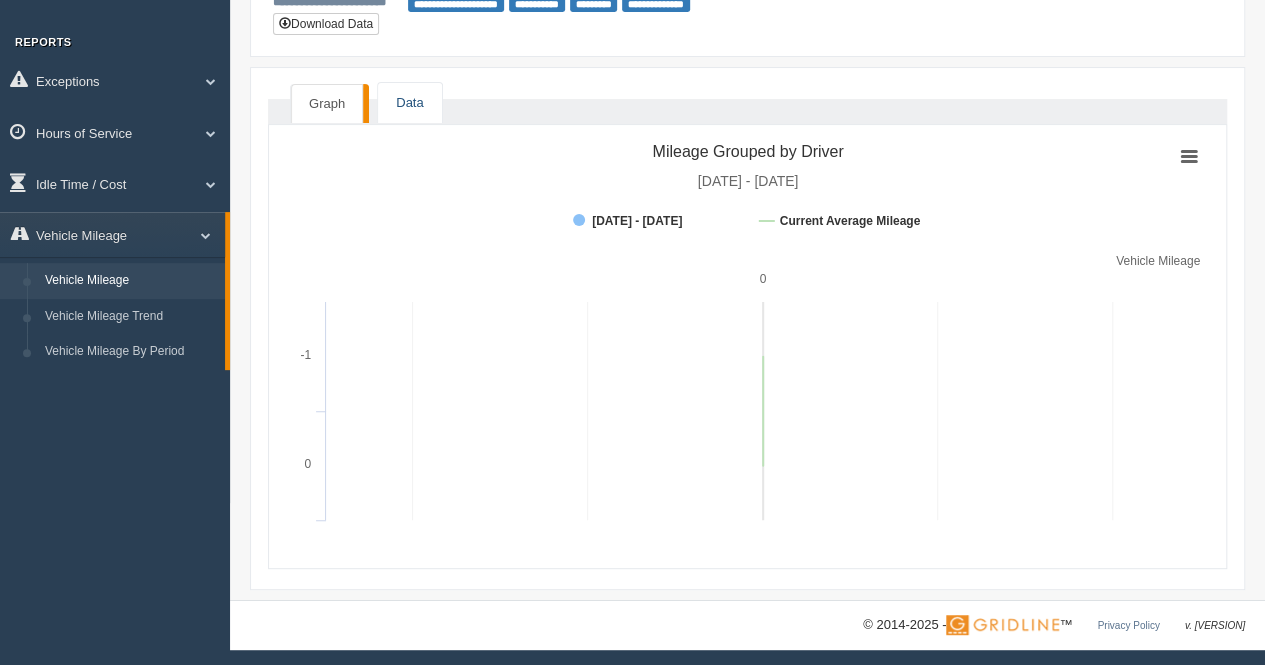 click on "Data" at bounding box center (409, 103) 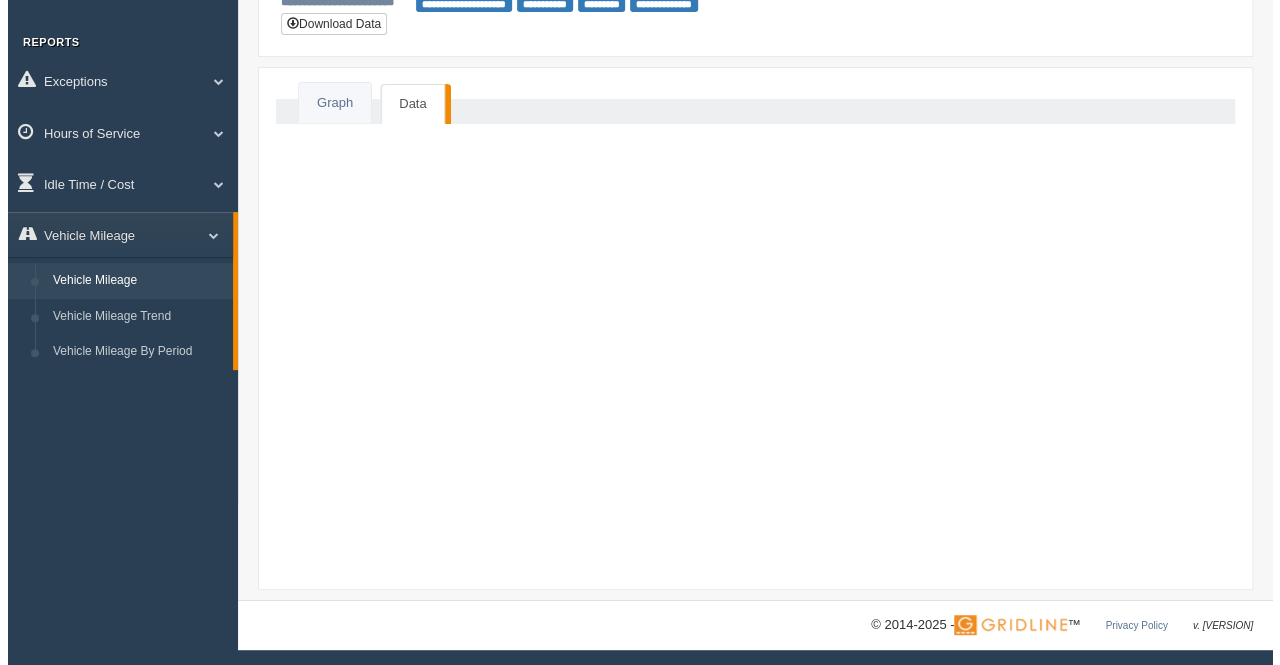 scroll, scrollTop: 0, scrollLeft: 0, axis: both 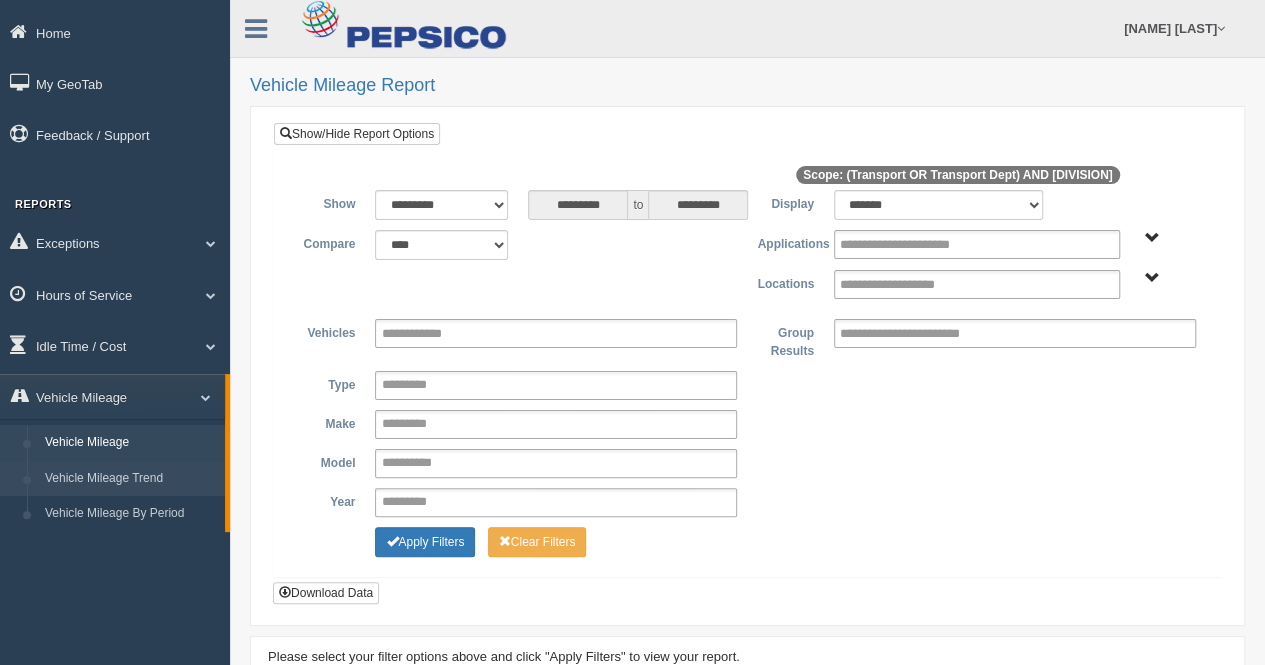 click on "Vehicle Mileage Trend" at bounding box center [130, 479] 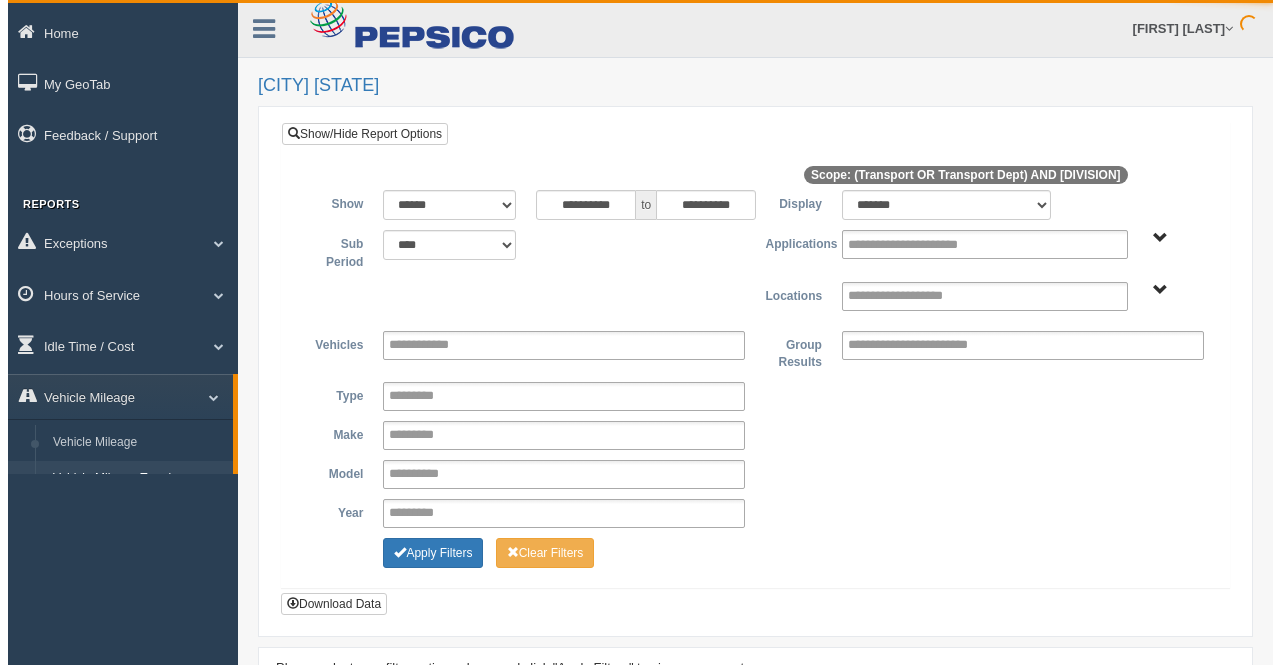 scroll, scrollTop: 0, scrollLeft: 0, axis: both 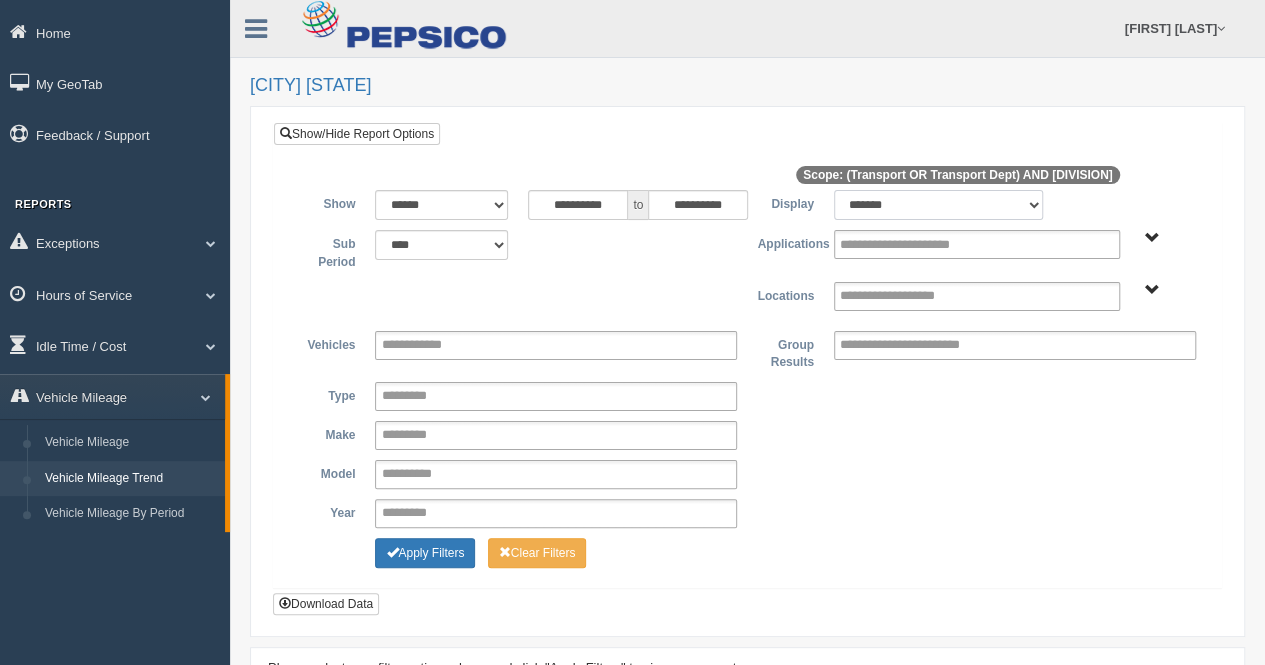 click on "*******
*****" at bounding box center [939, 205] 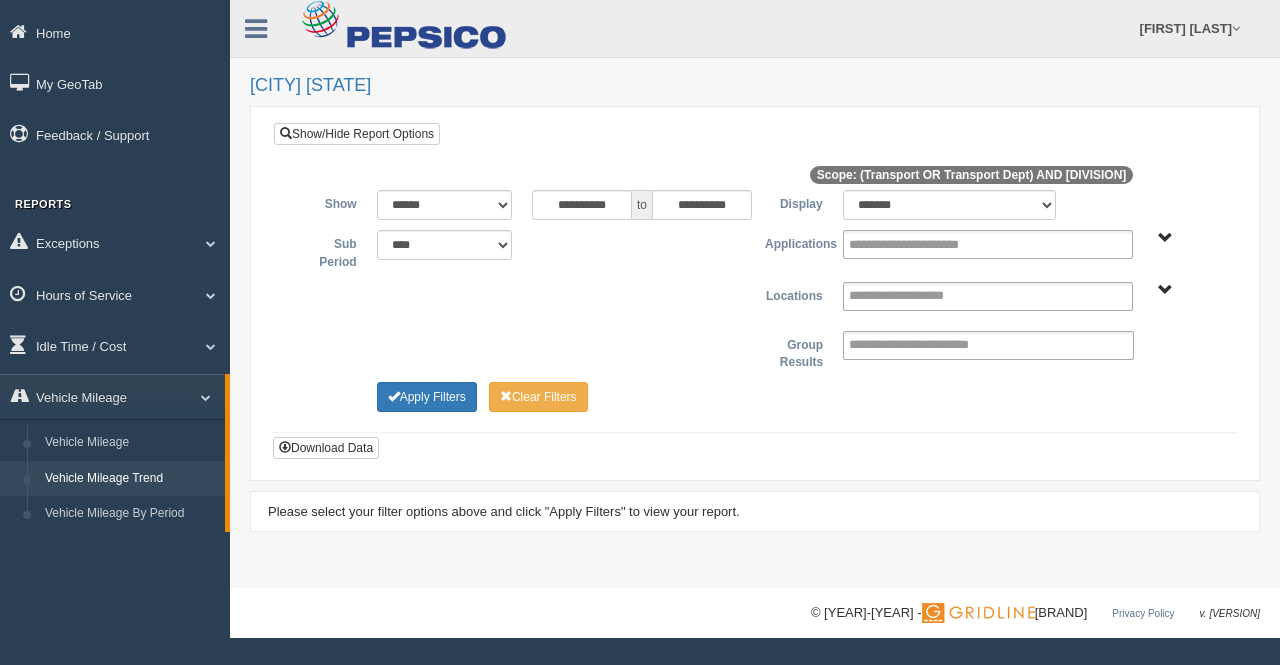 click on "Transport Transport Dept" at bounding box center [1165, 238] 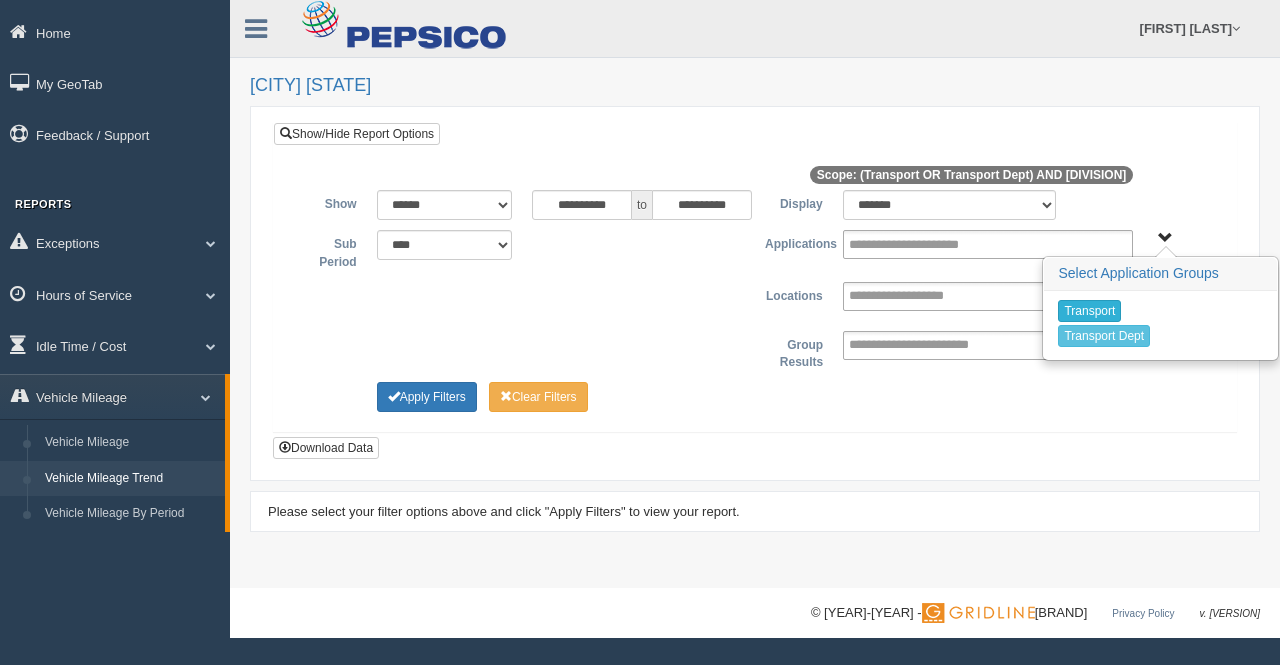 click on "Transport" at bounding box center [1089, 311] 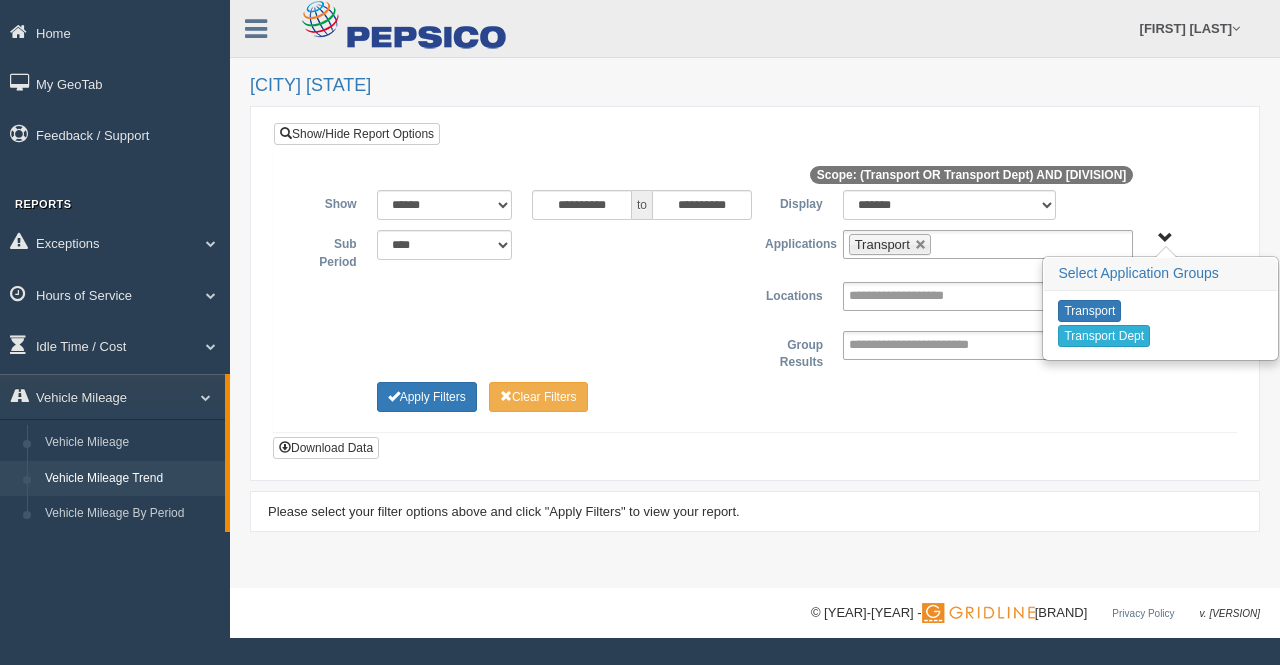 click on "Transport Dept" at bounding box center (1104, 336) 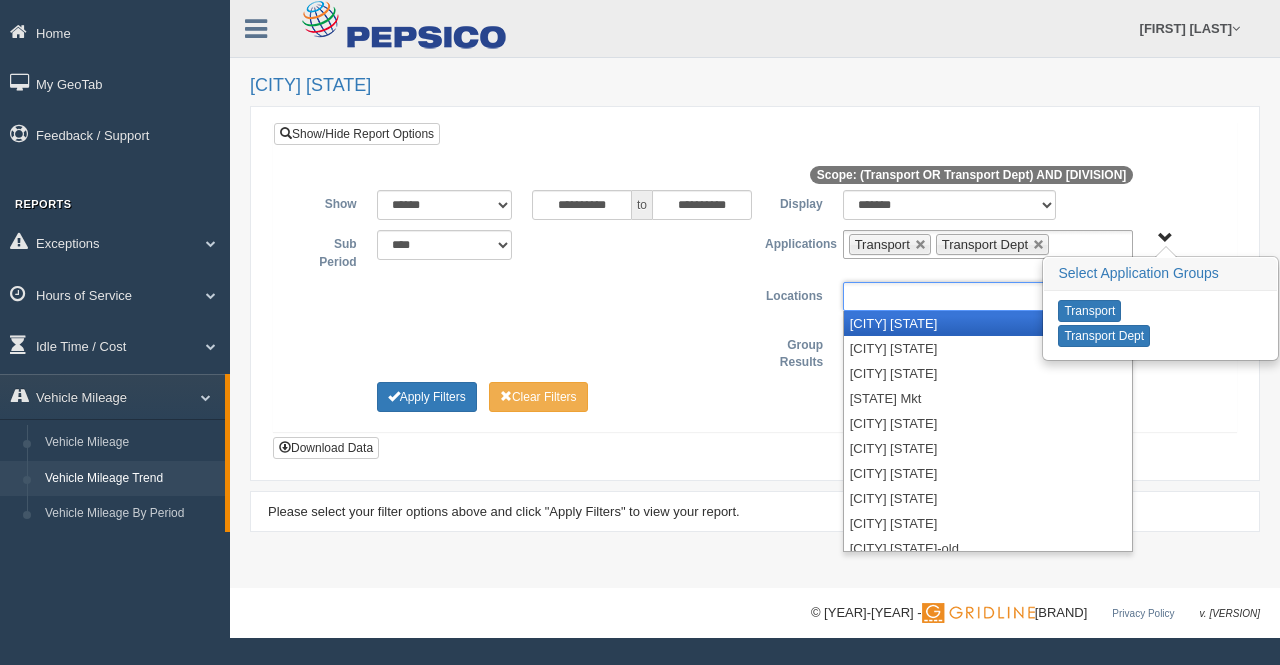 click at bounding box center (918, 296) 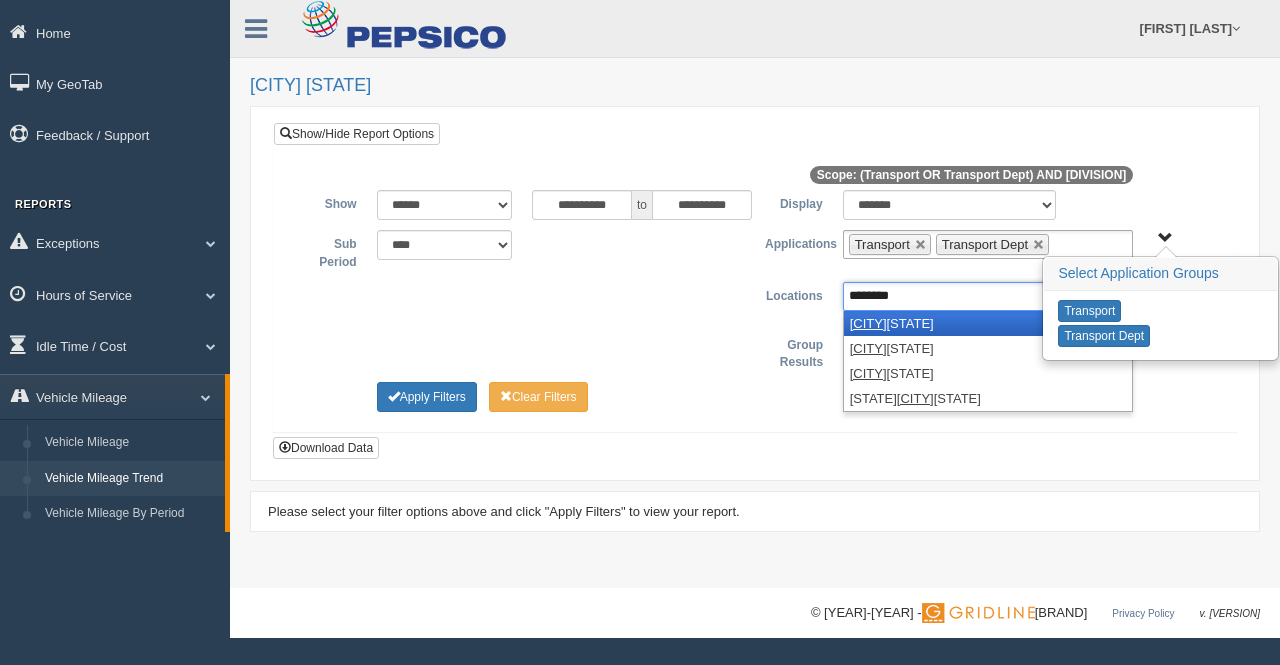 type on "********" 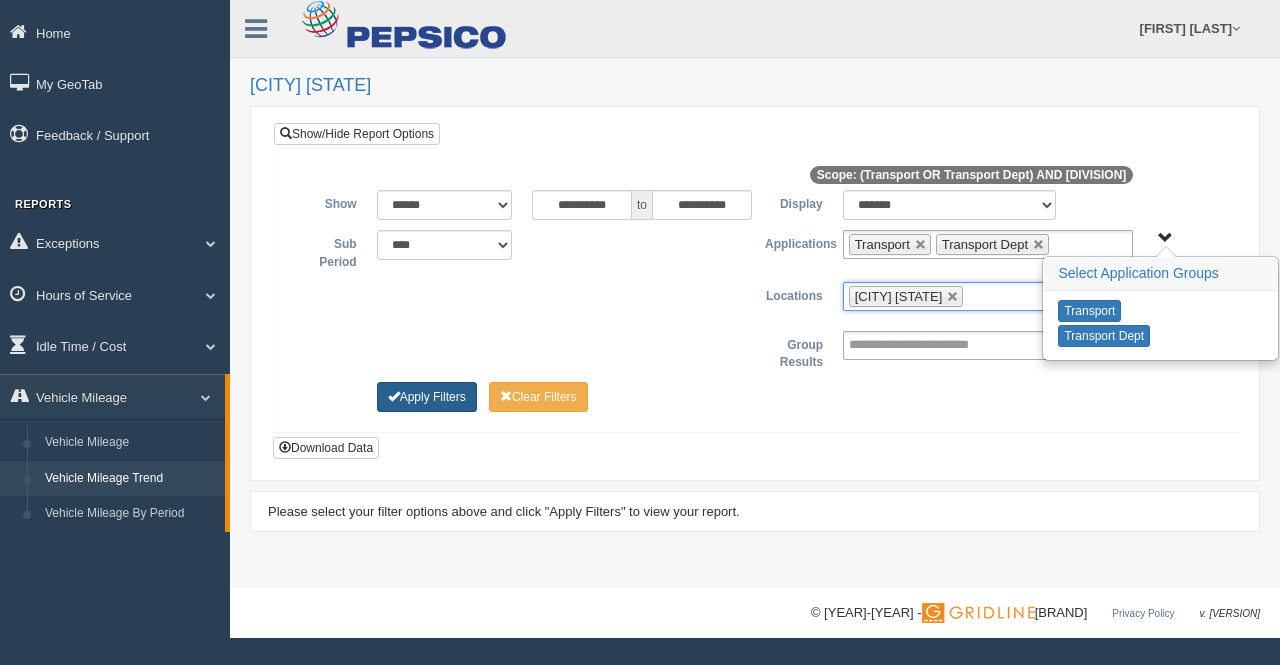 click on "Apply Filters" at bounding box center (427, 397) 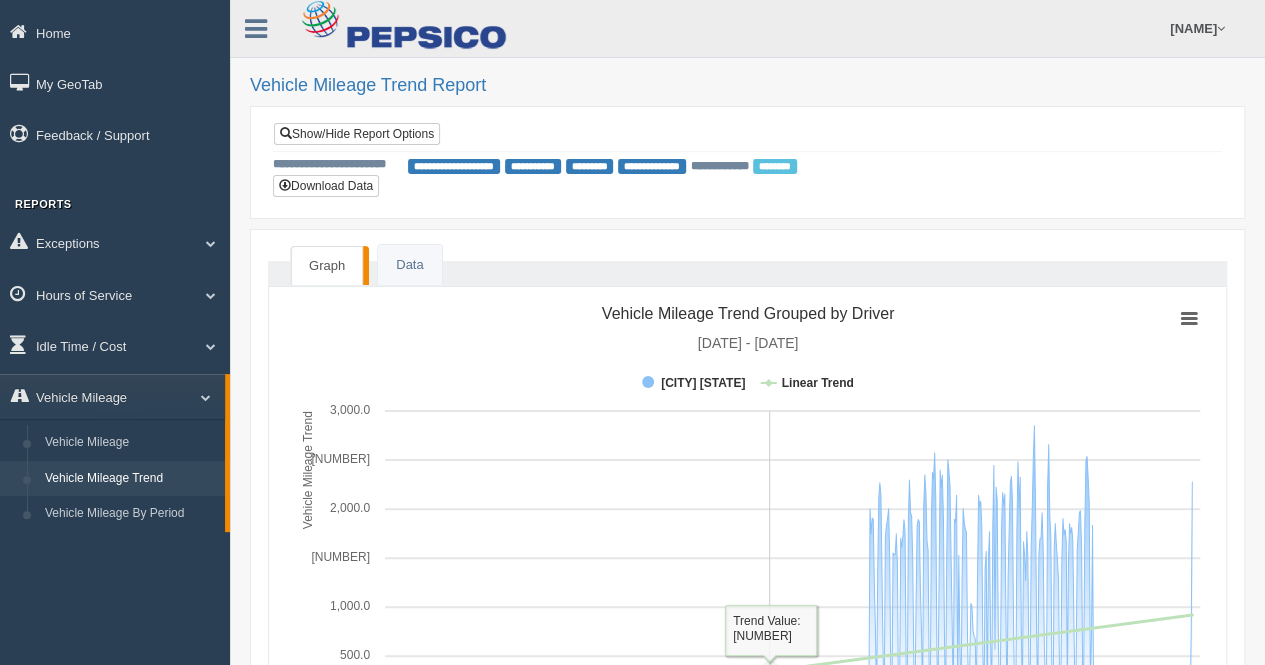 scroll, scrollTop: 198, scrollLeft: 0, axis: vertical 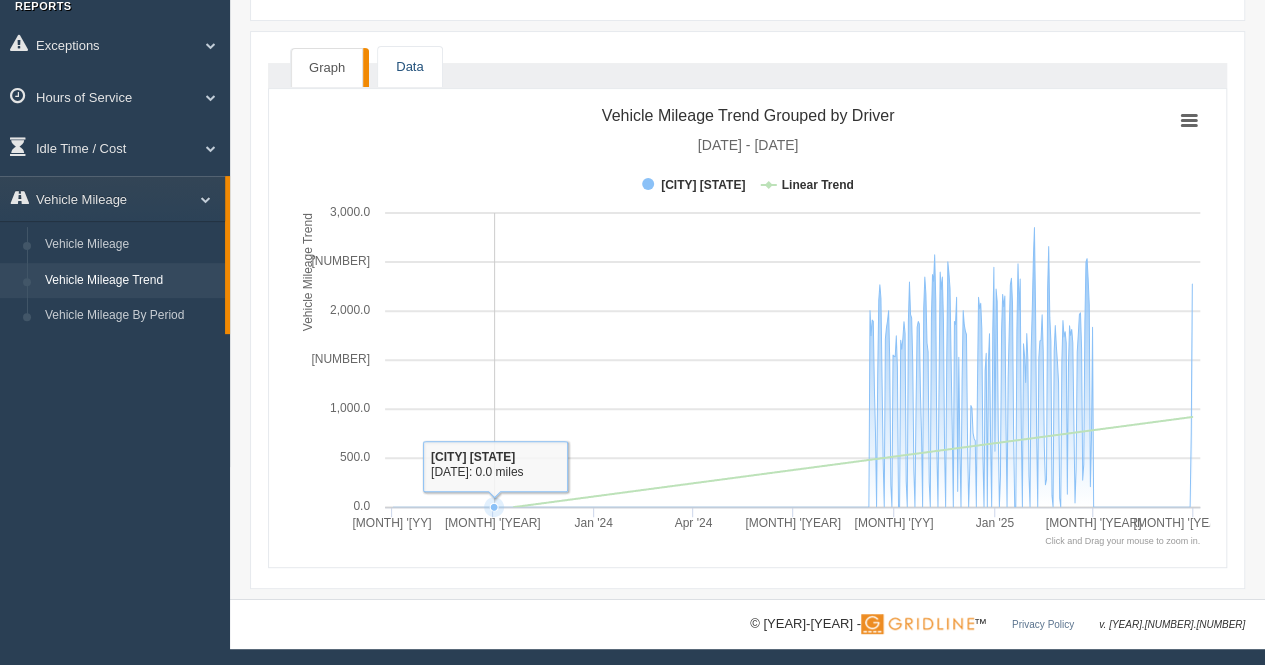 click on "Data" at bounding box center [409, 67] 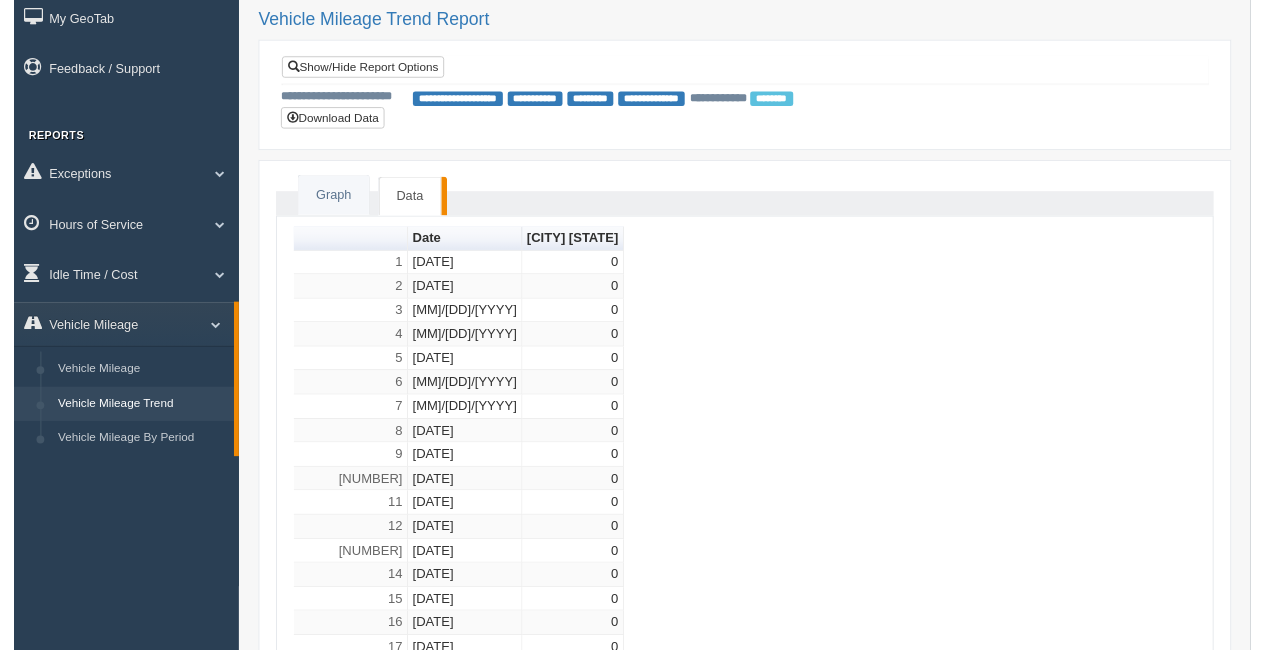 scroll, scrollTop: 0, scrollLeft: 0, axis: both 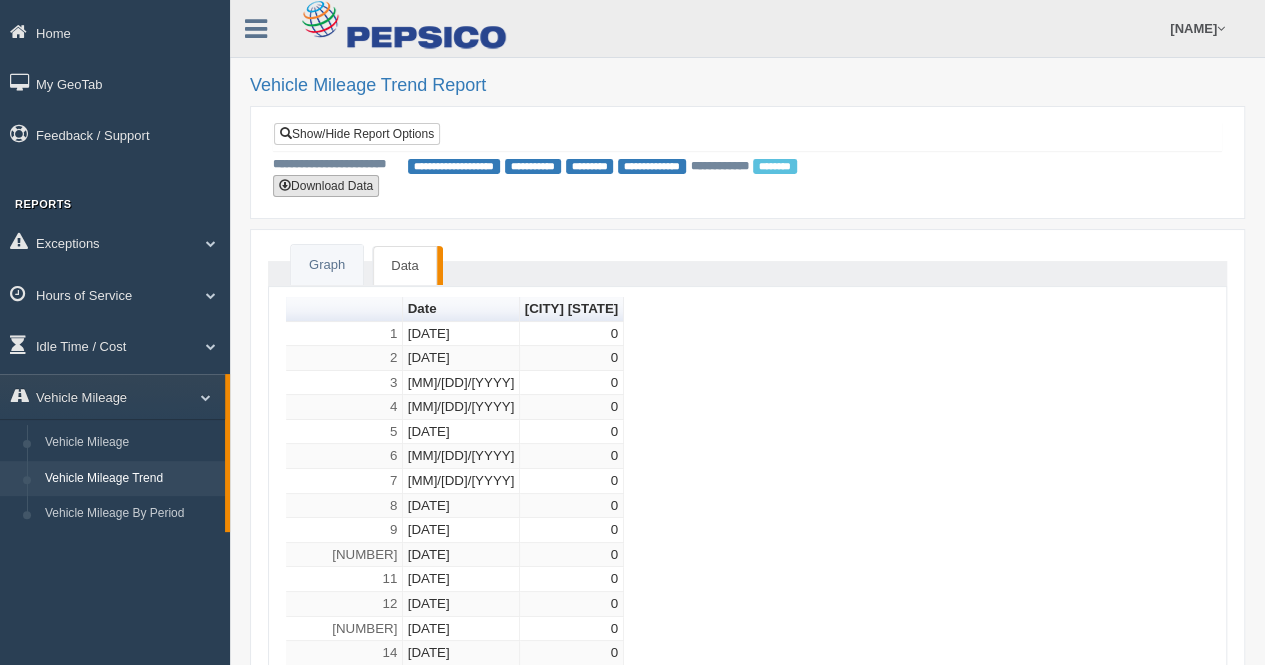 click on "Download Data" at bounding box center [326, 186] 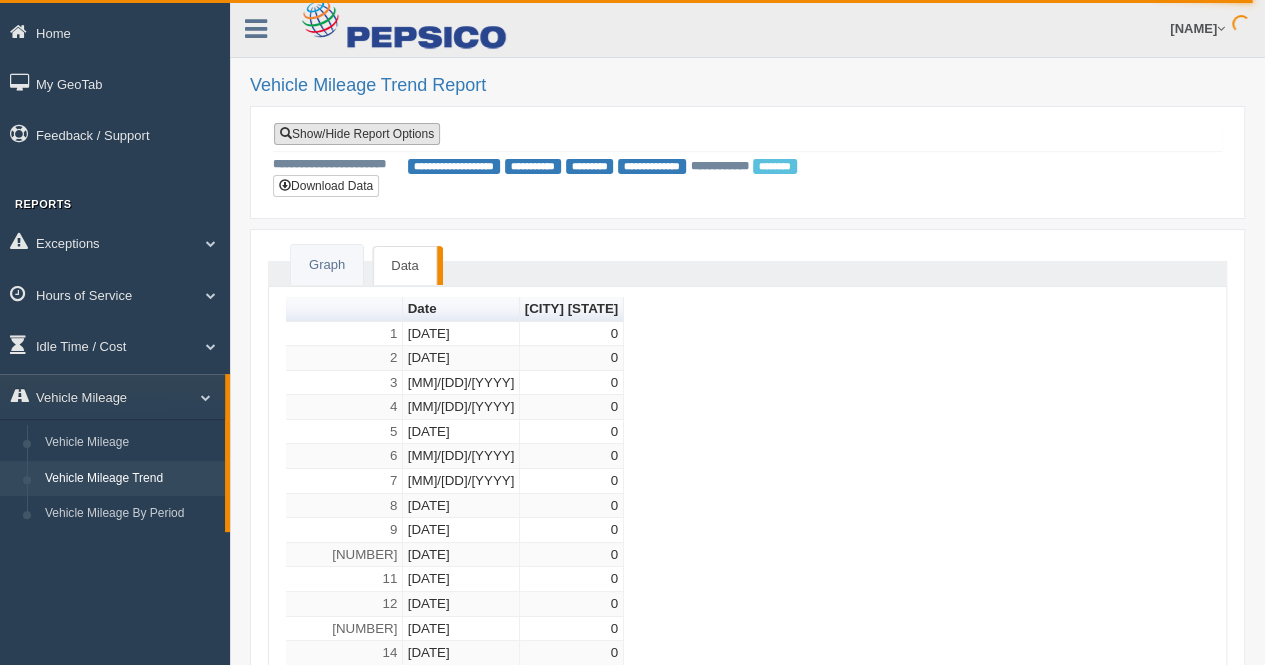 click on "Show/Hide Report Options" at bounding box center [357, 134] 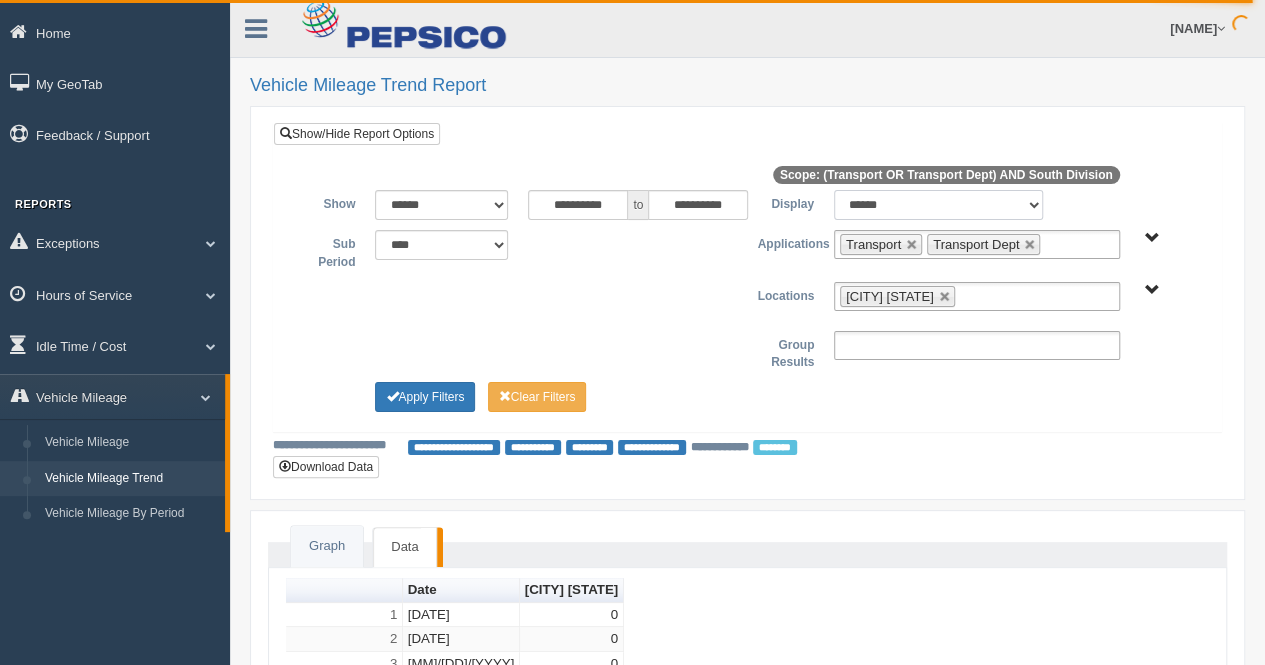 click on "*******
******" at bounding box center (939, 205) 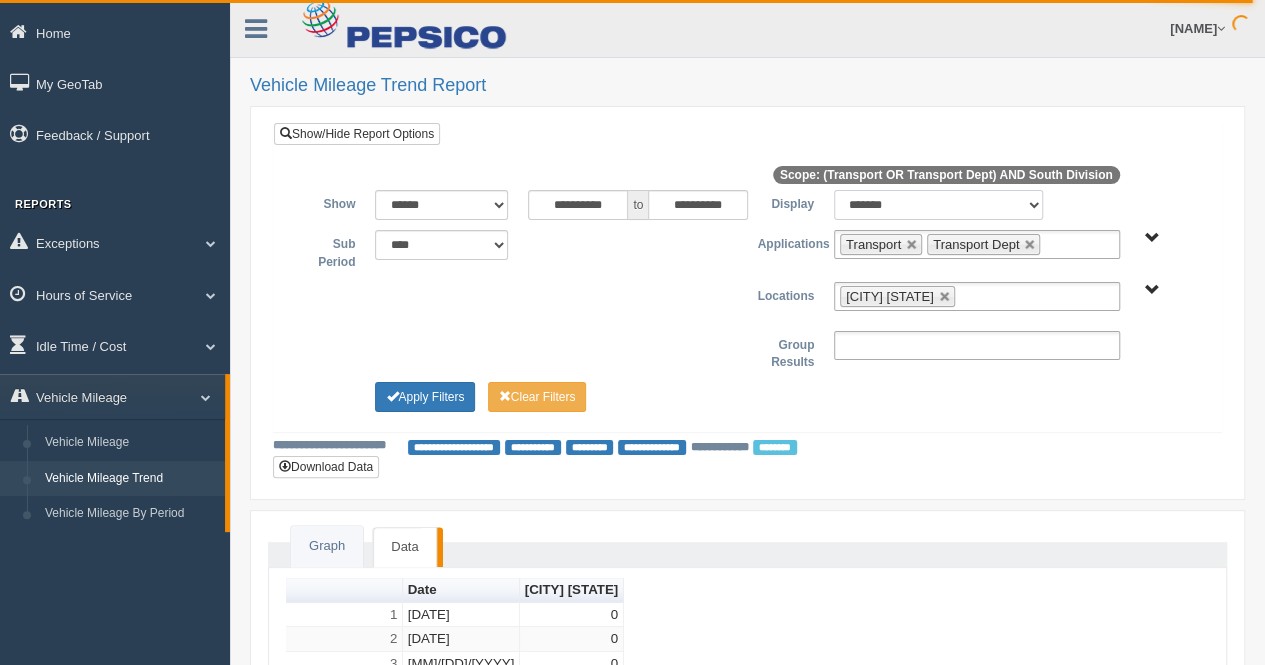 click on "*******
******" at bounding box center [939, 205] 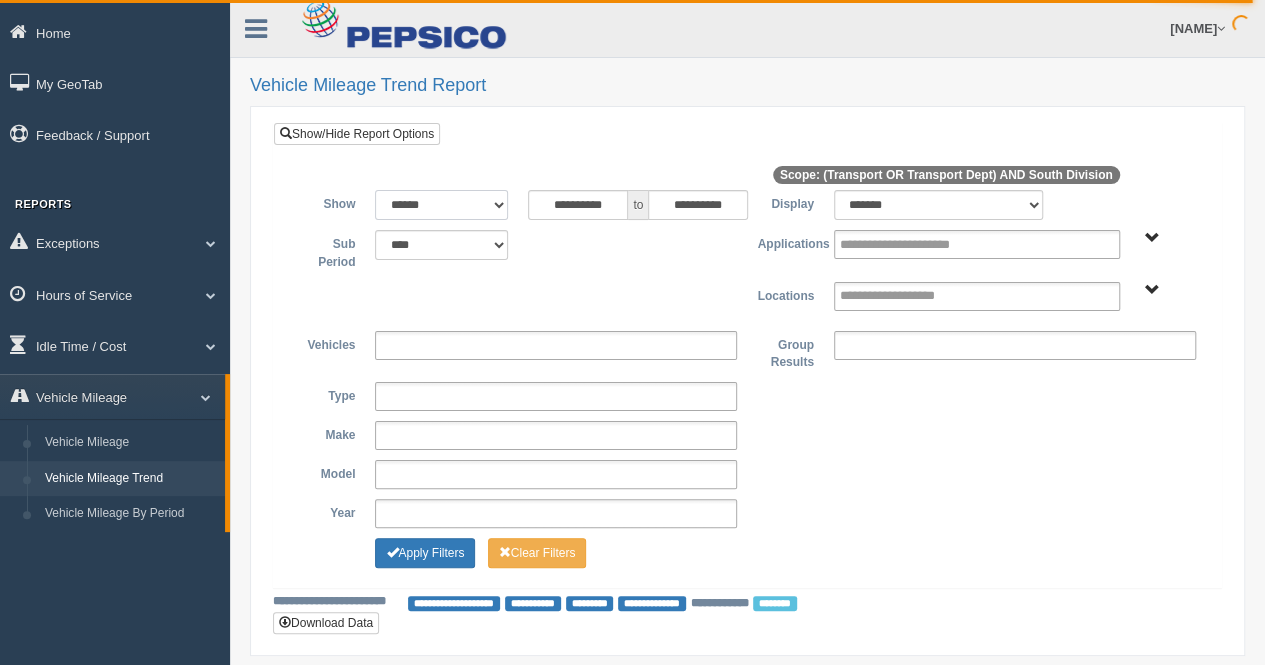click on "**********" at bounding box center (441, 205) 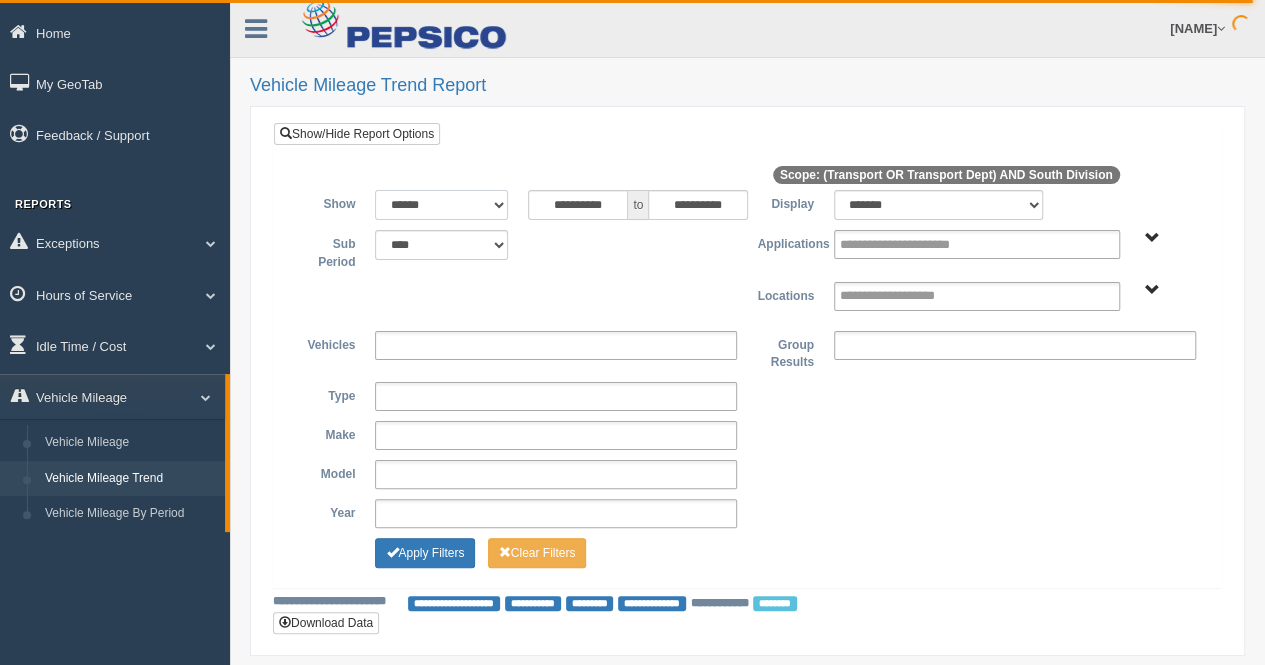 select on "*********" 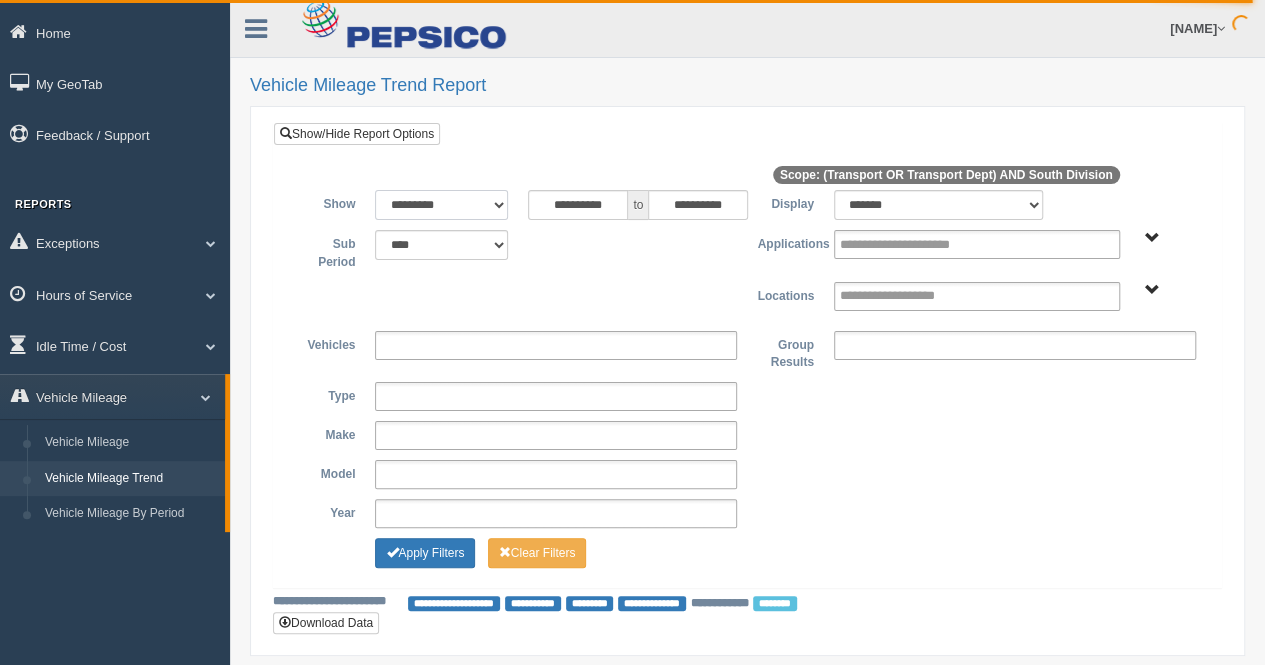 click on "**********" at bounding box center (441, 205) 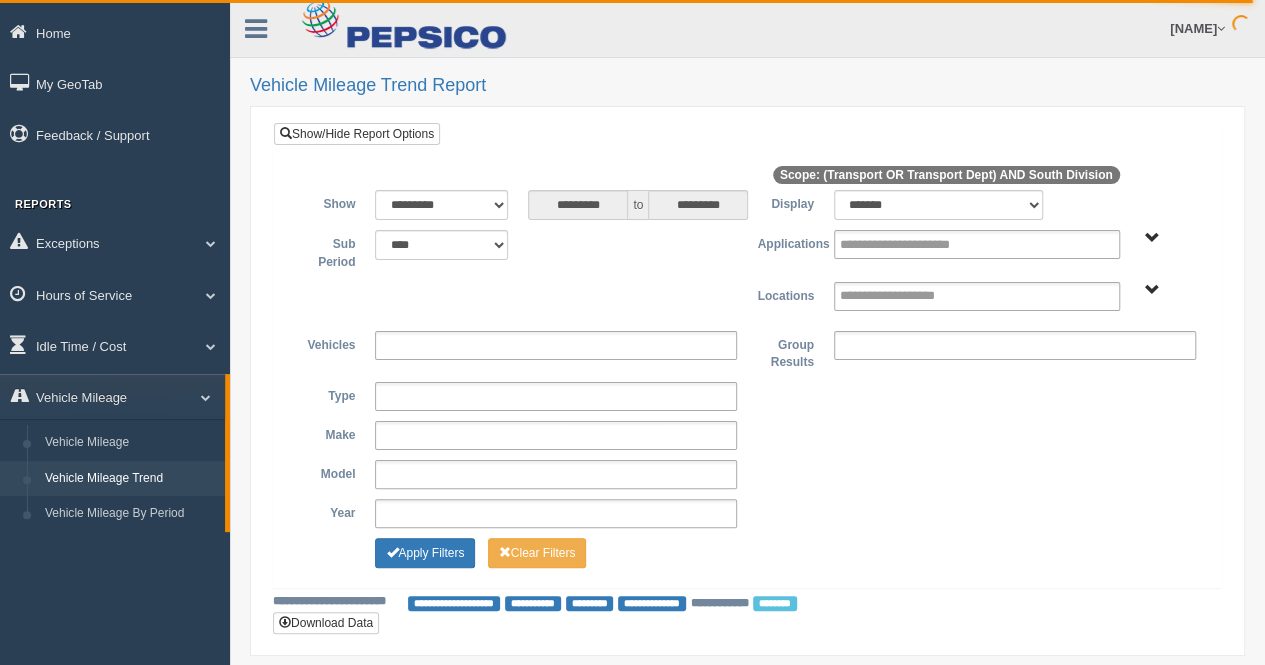 drag, startPoint x: 1152, startPoint y: 233, endPoint x: 1046, endPoint y: 251, distance: 107.51744 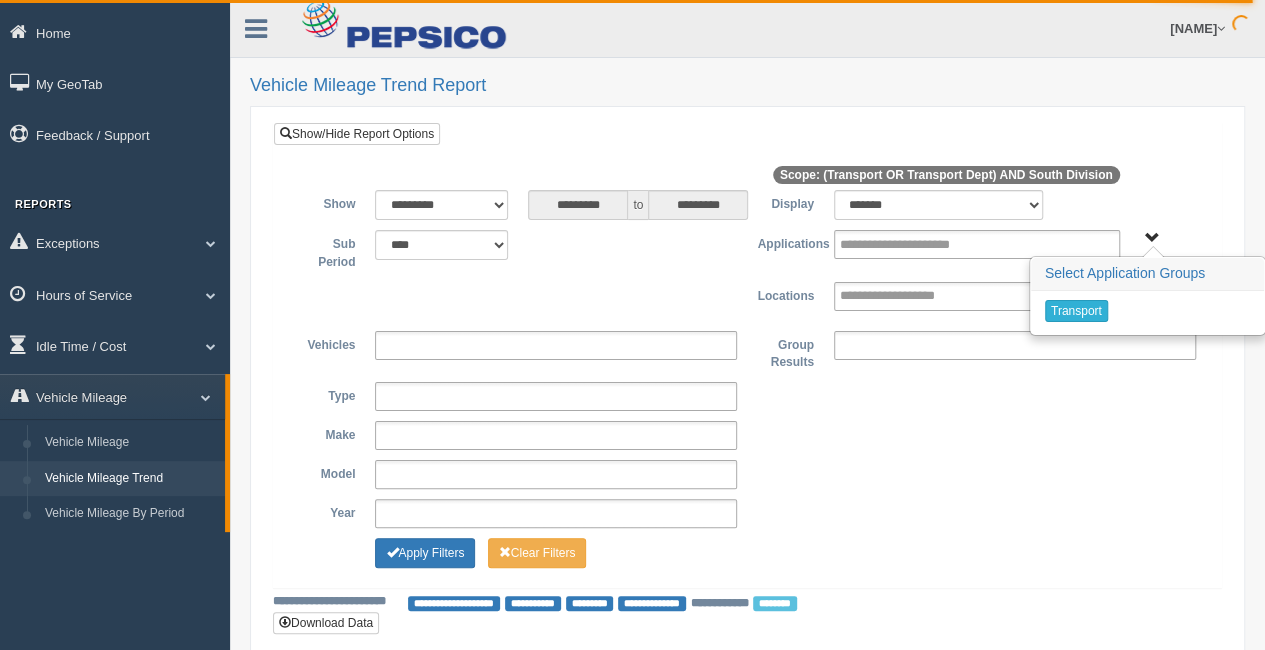 click on "Transport" at bounding box center (1076, 311) 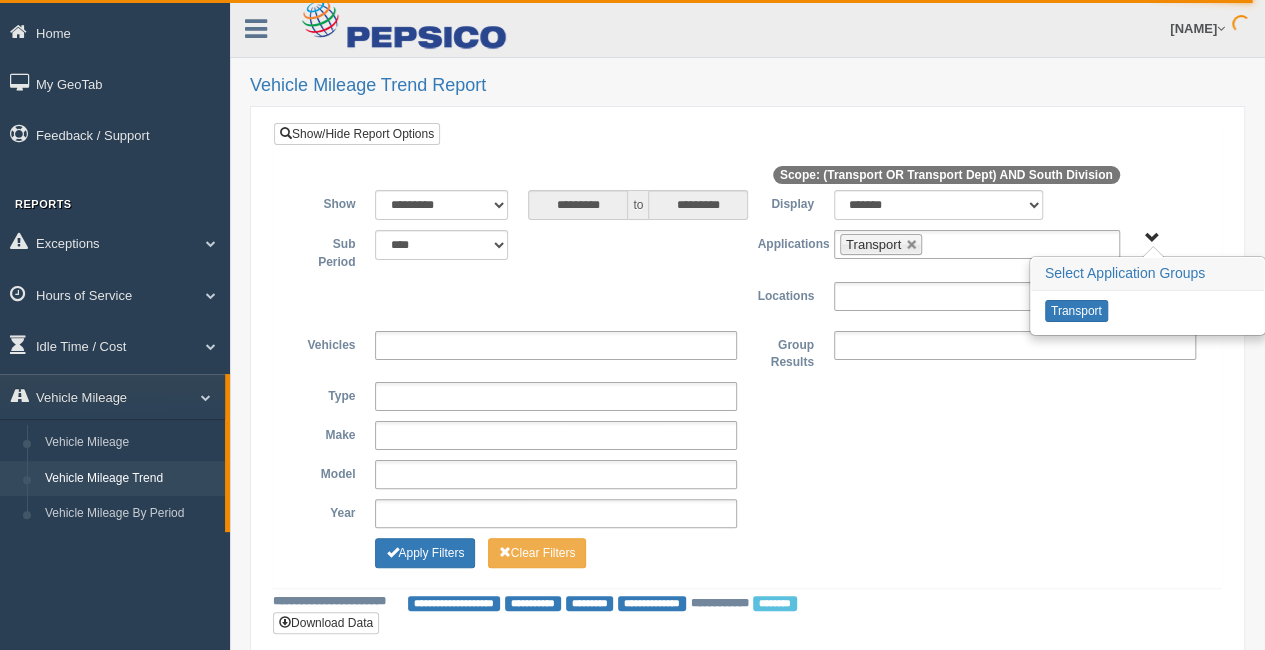 click at bounding box center (909, 296) 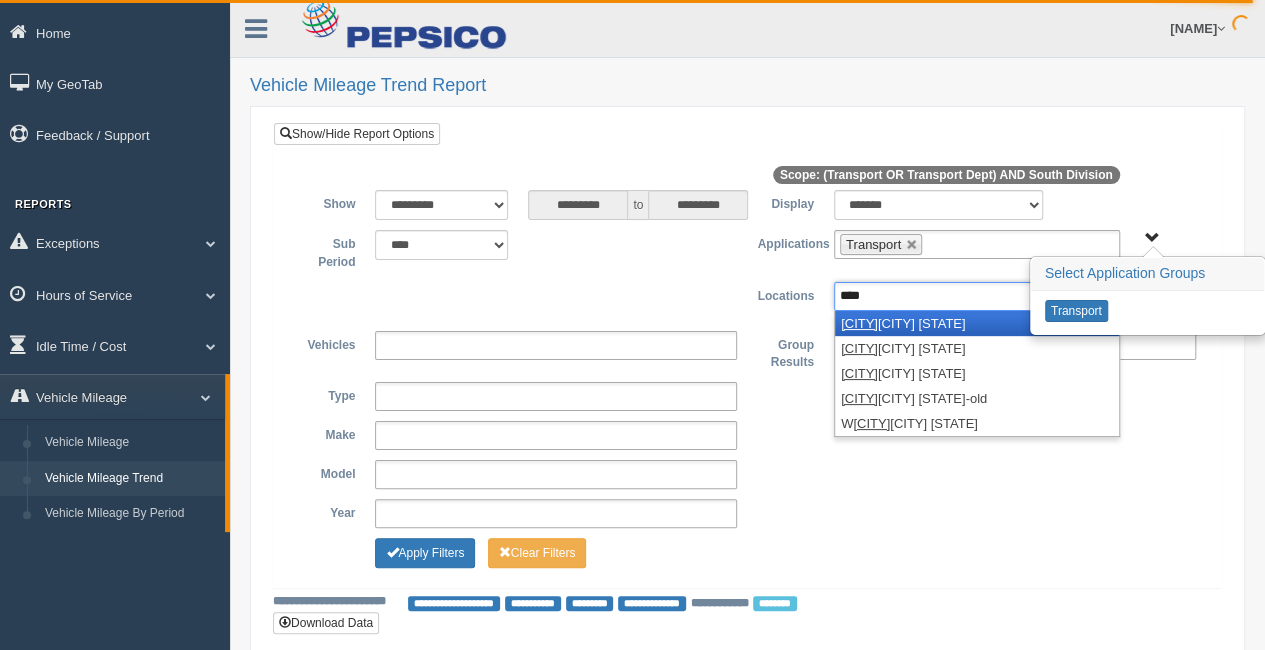 type on "****" 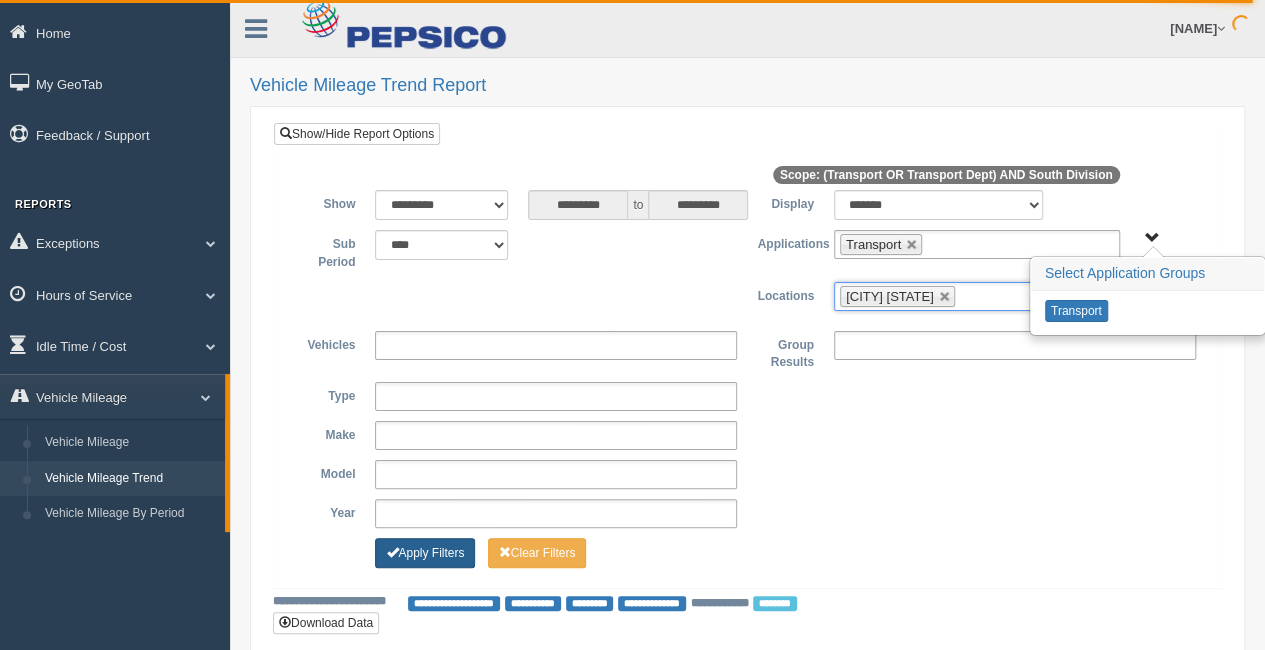 click on "Apply Filters" at bounding box center (425, 553) 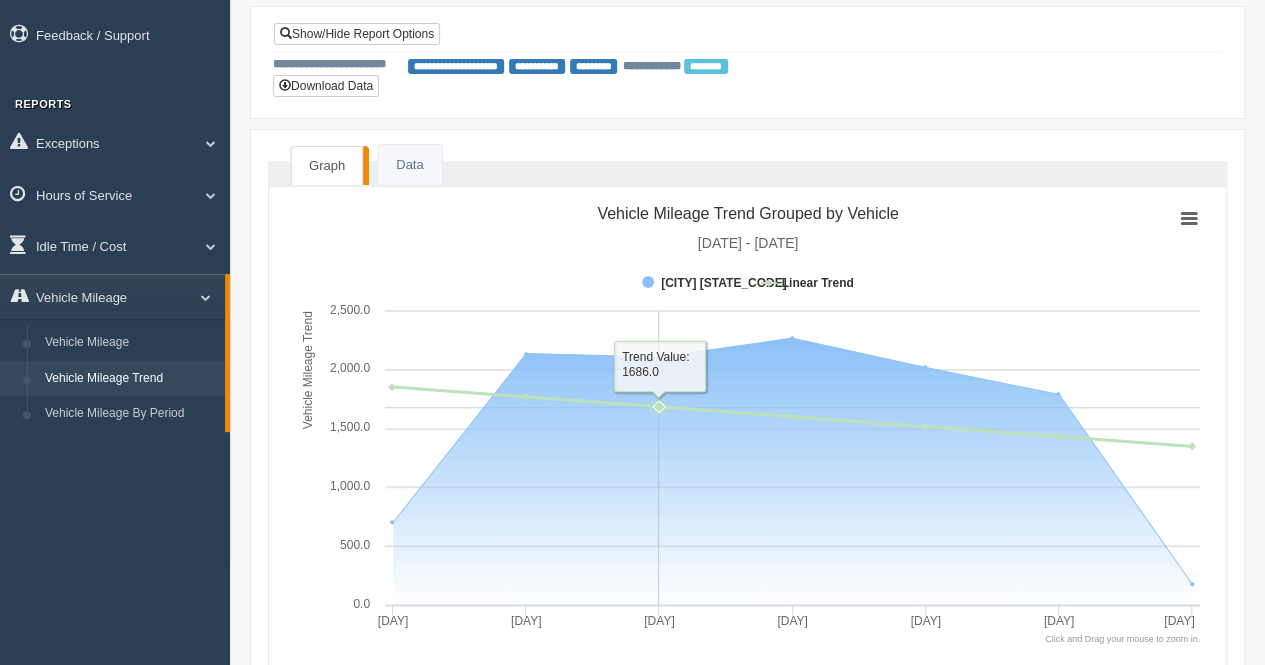 scroll, scrollTop: 198, scrollLeft: 0, axis: vertical 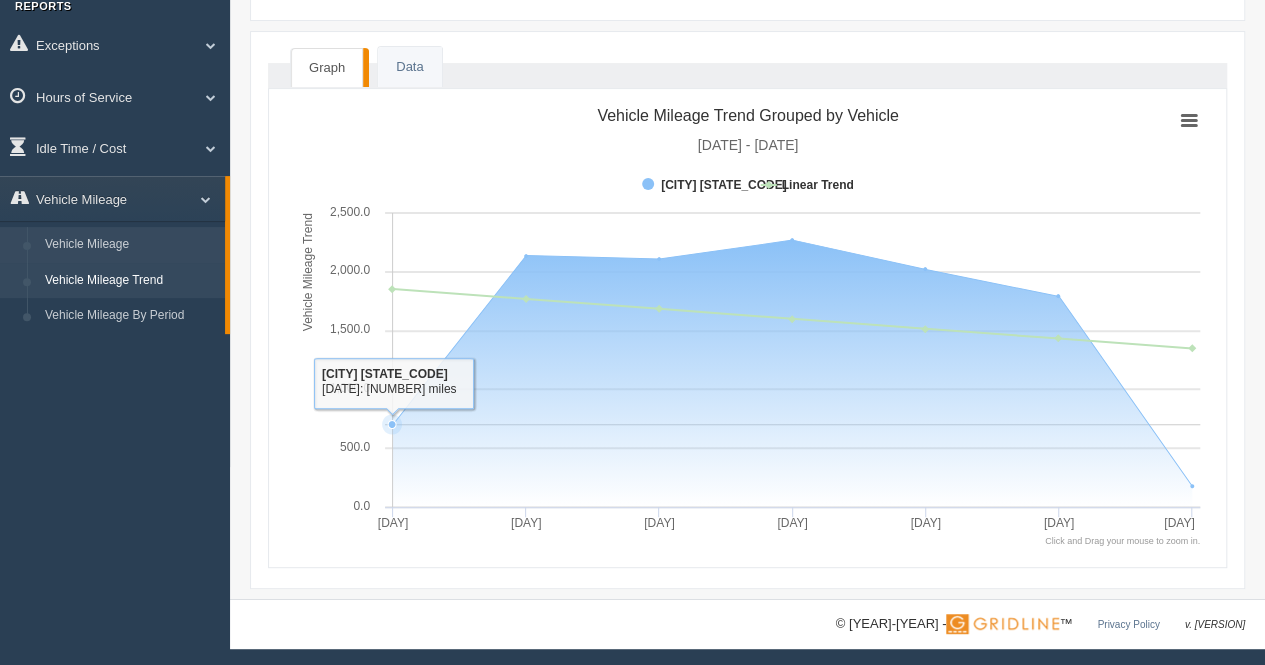 click on "Vehicle Mileage" at bounding box center (130, 245) 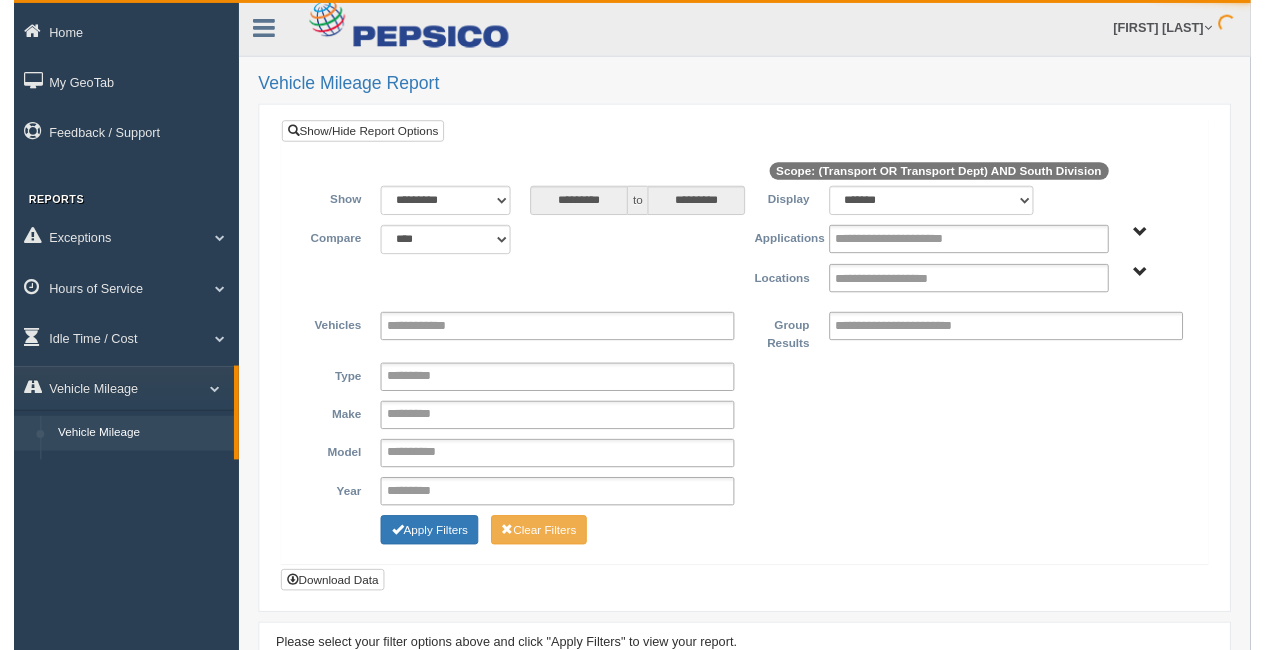 scroll, scrollTop: 0, scrollLeft: 0, axis: both 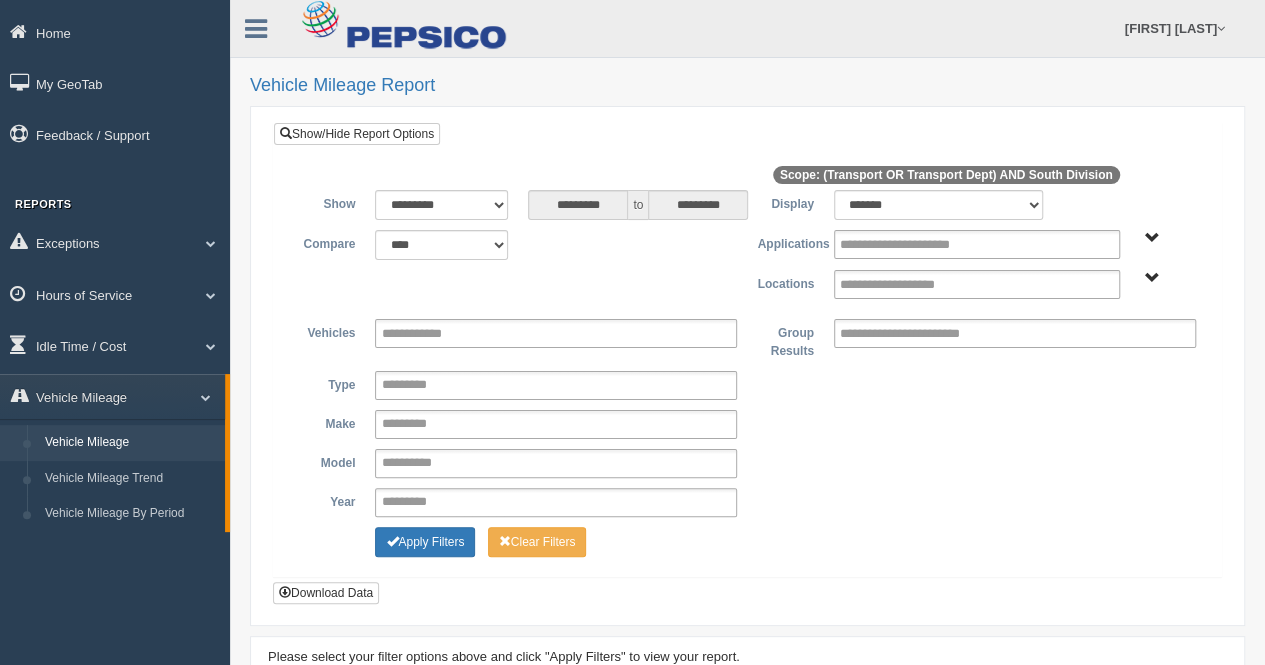 click on "Transport" at bounding box center [1152, 238] 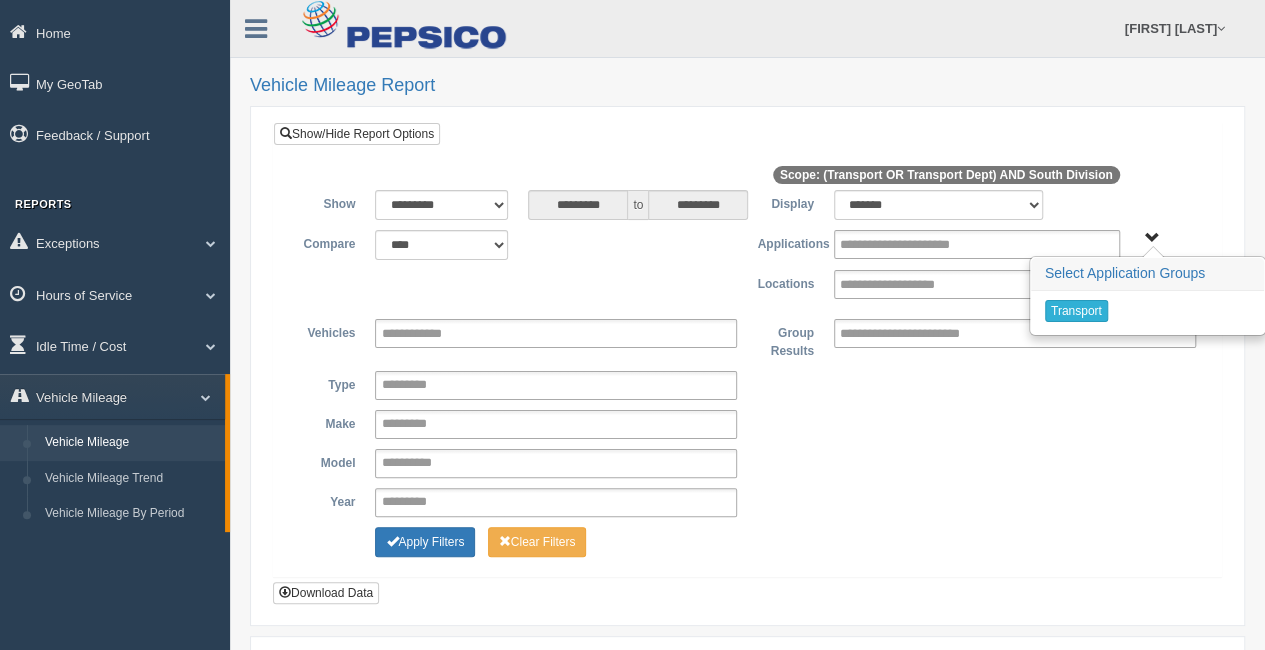 click on "Transport" at bounding box center [1076, 311] 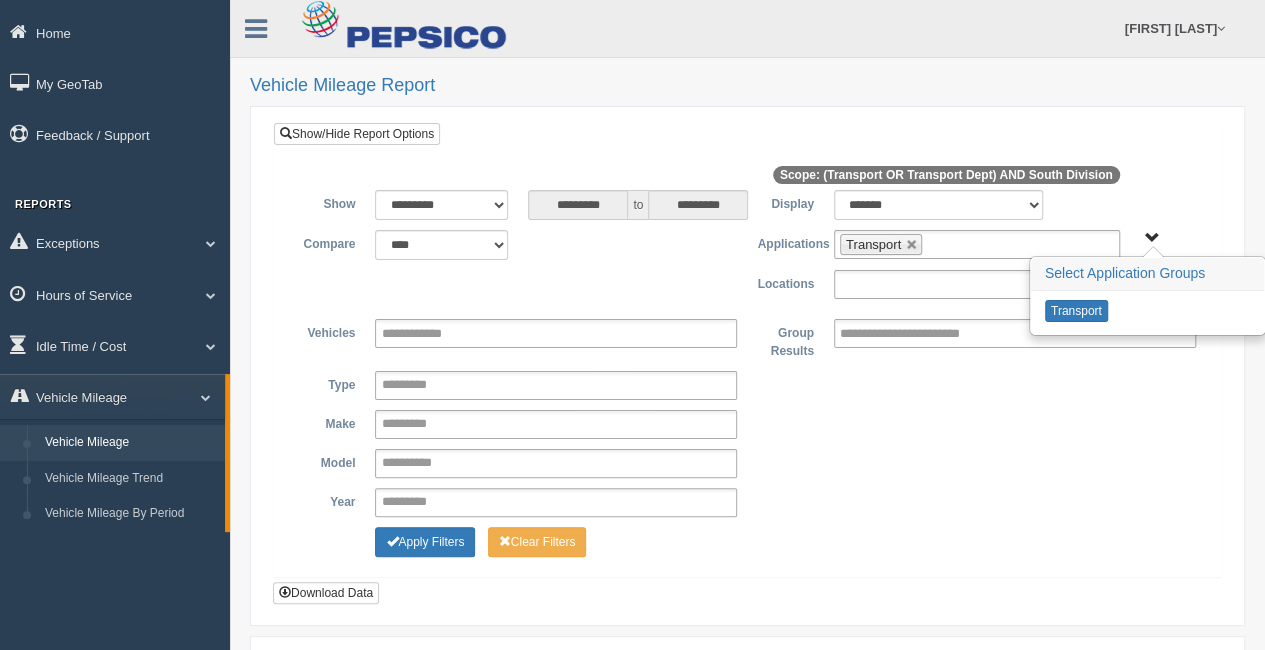 click at bounding box center (909, 284) 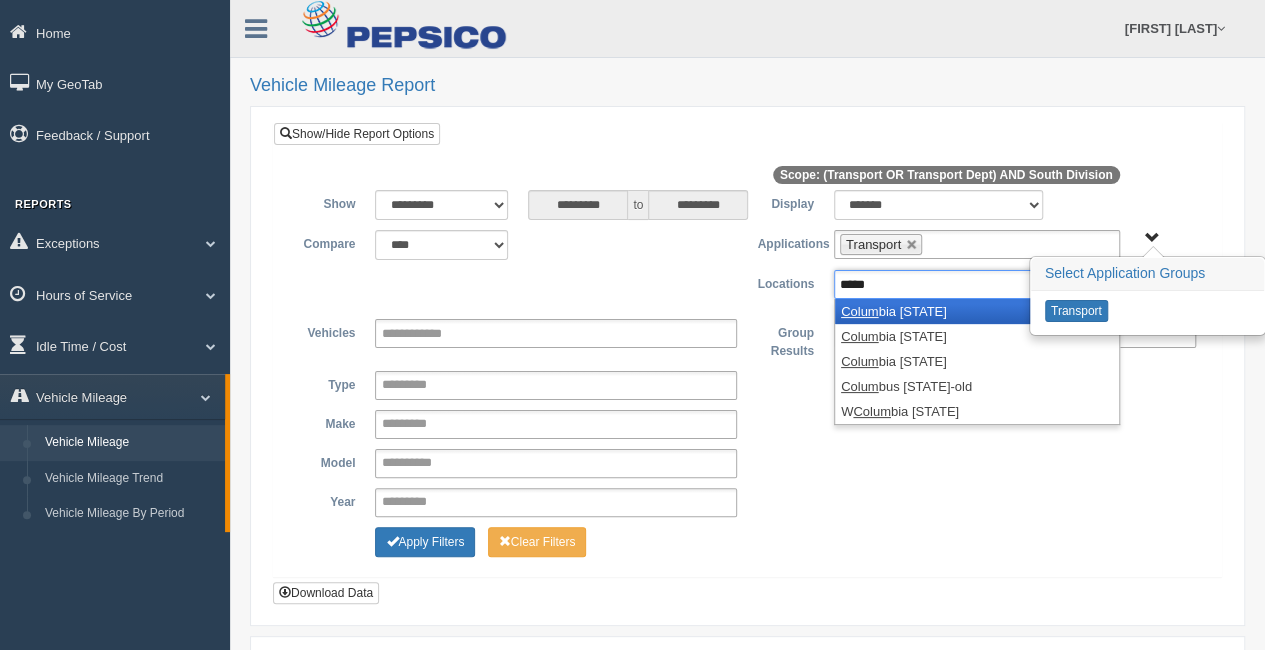 type on "*****" 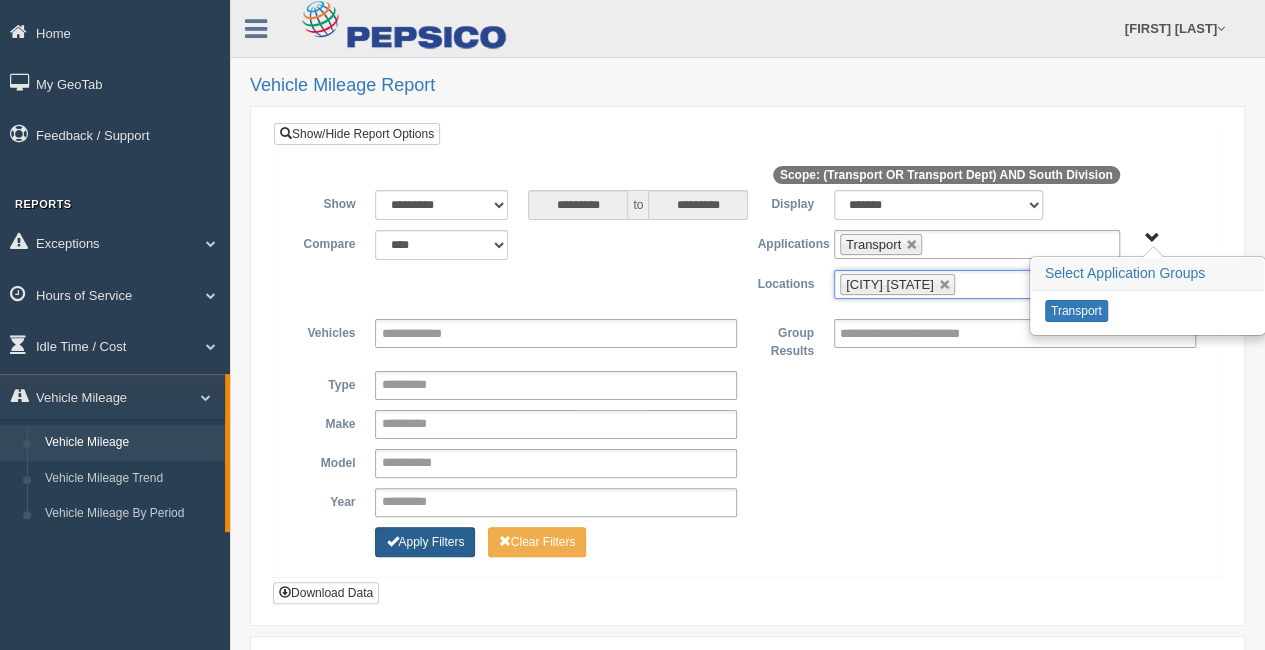 click on "Apply Filters" at bounding box center [425, 542] 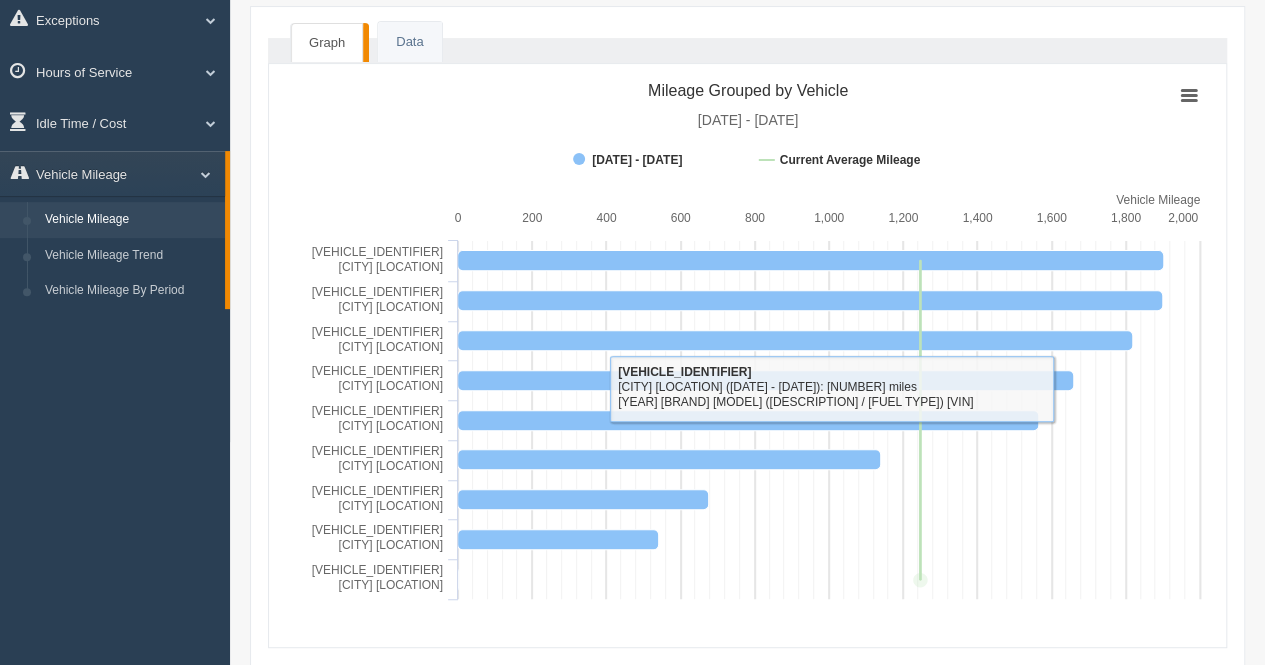 scroll, scrollTop: 0, scrollLeft: 0, axis: both 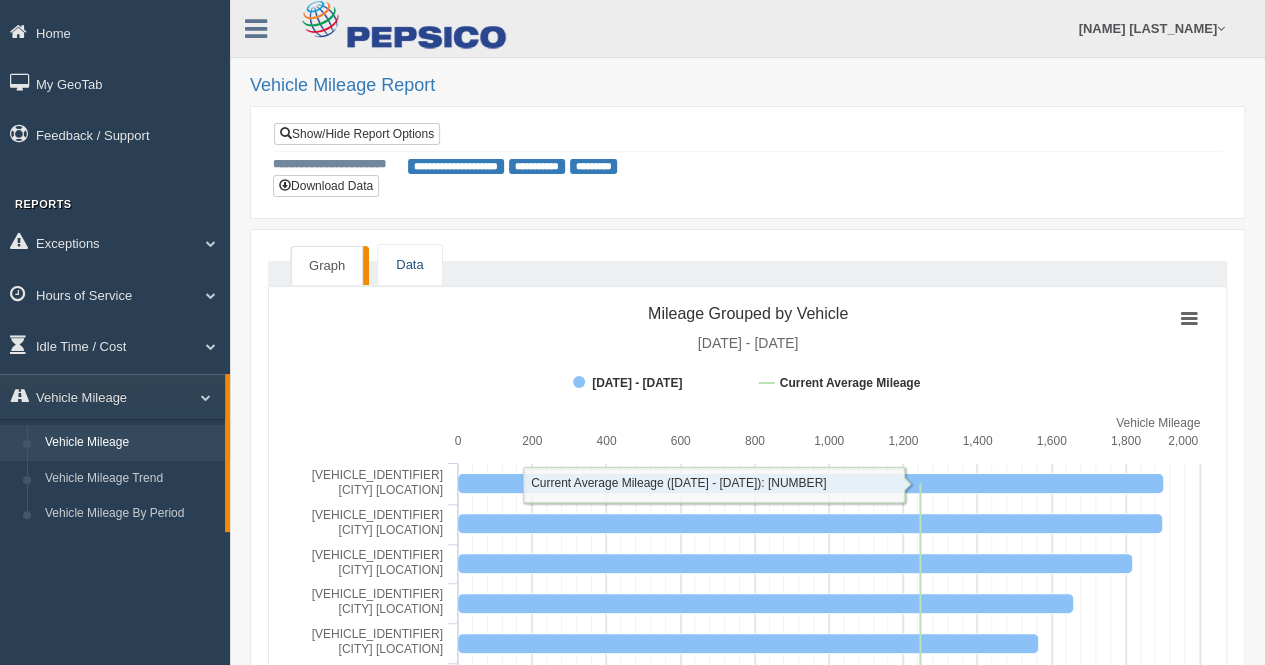 click on "Data" at bounding box center [409, 265] 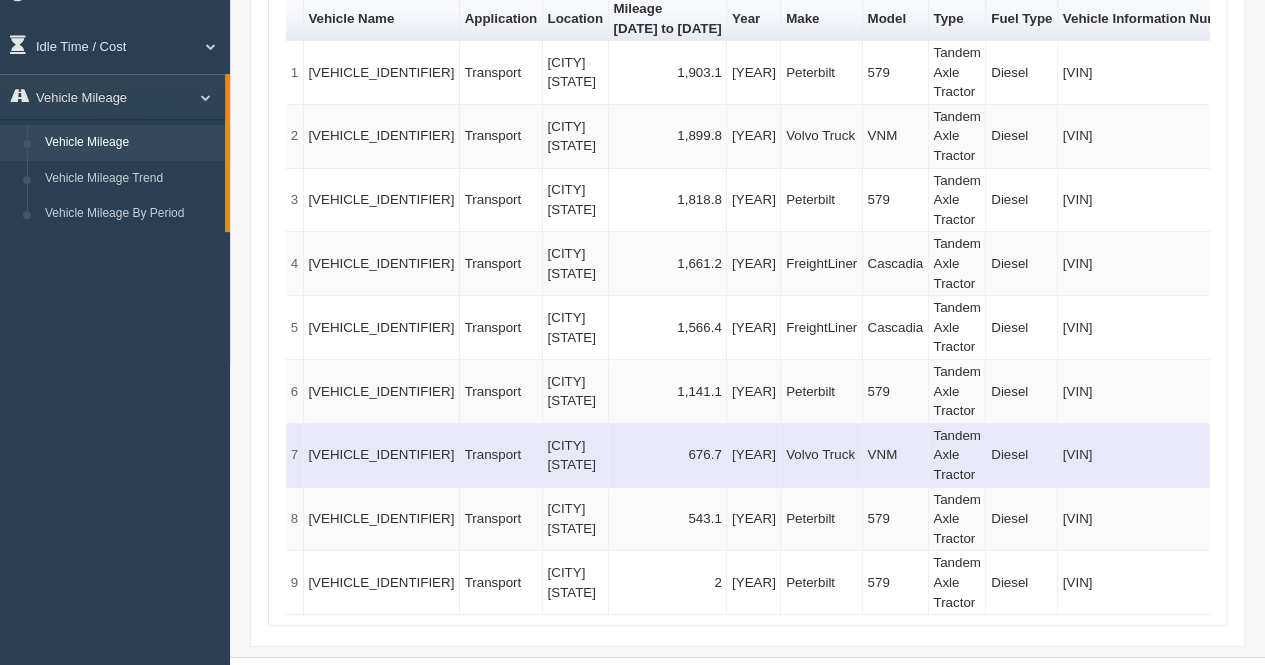 scroll, scrollTop: 0, scrollLeft: 0, axis: both 